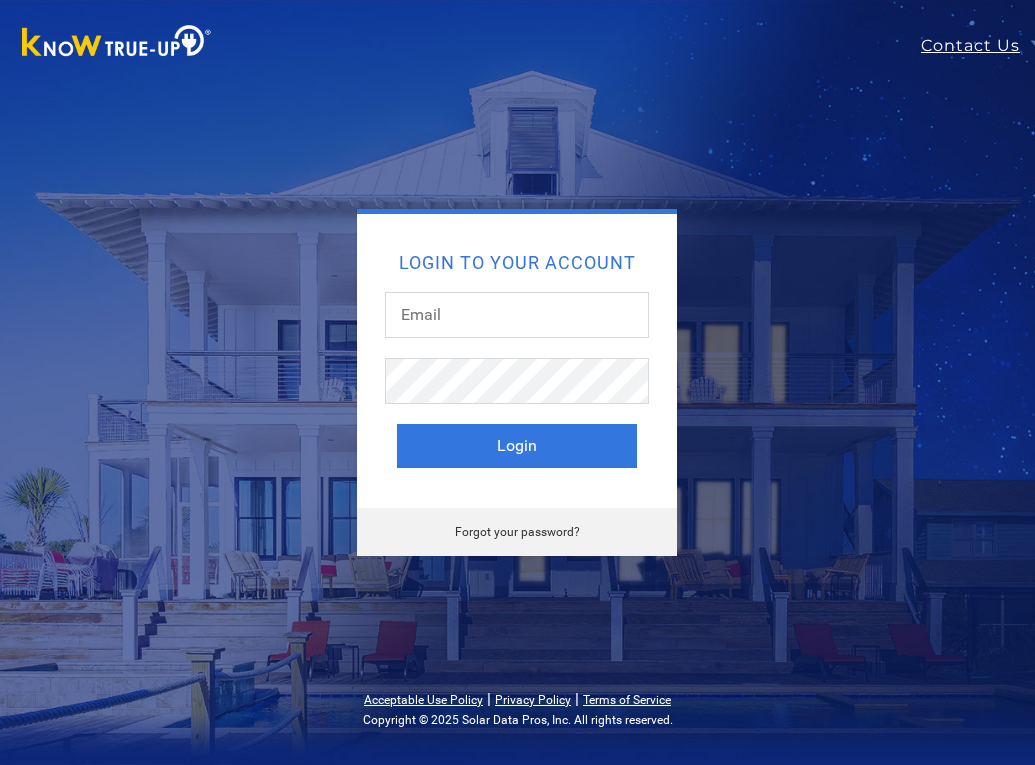 scroll, scrollTop: 0, scrollLeft: 0, axis: both 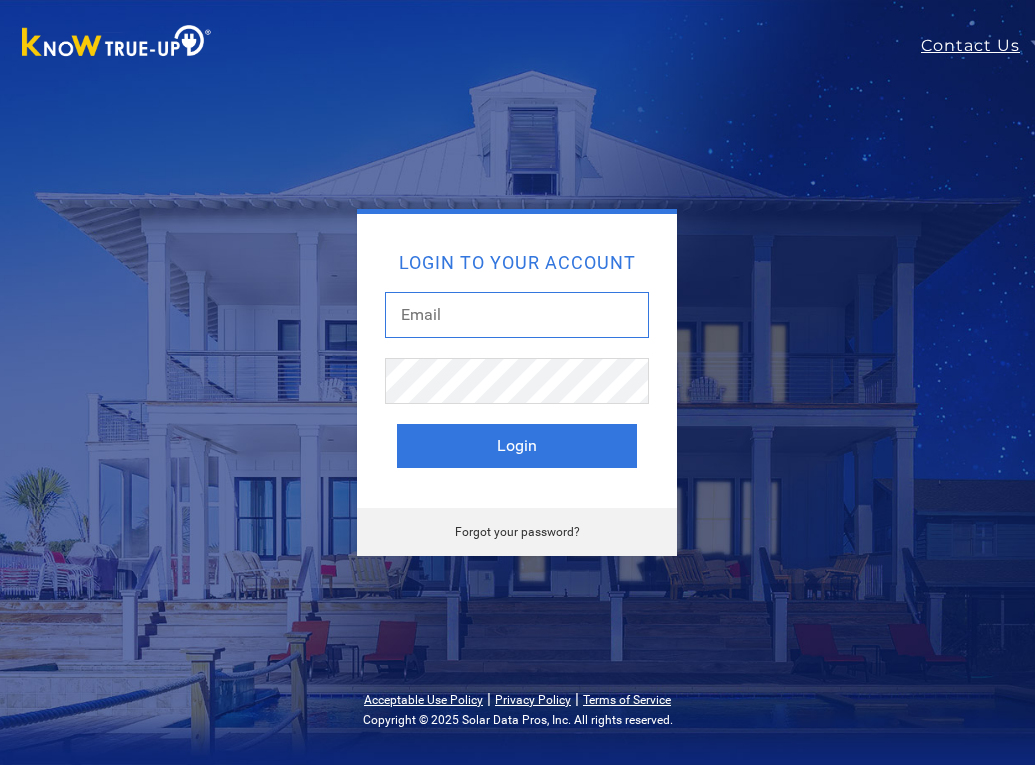 click at bounding box center [517, 315] 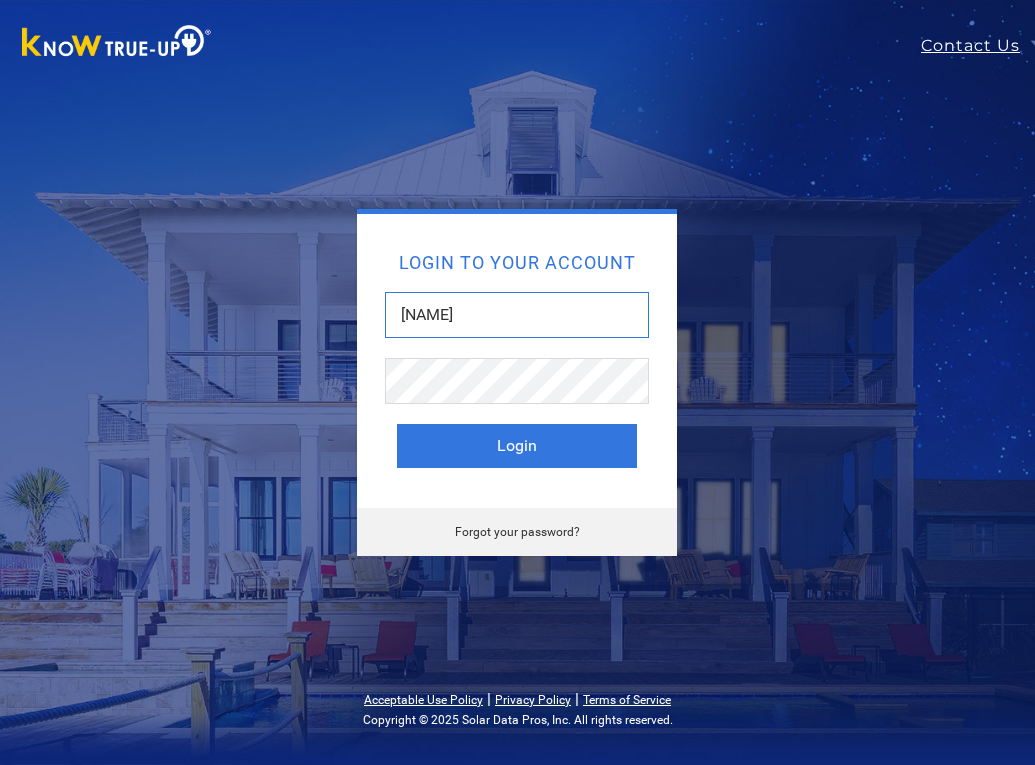 click on "jeremy.s.dyck" at bounding box center (517, 315) 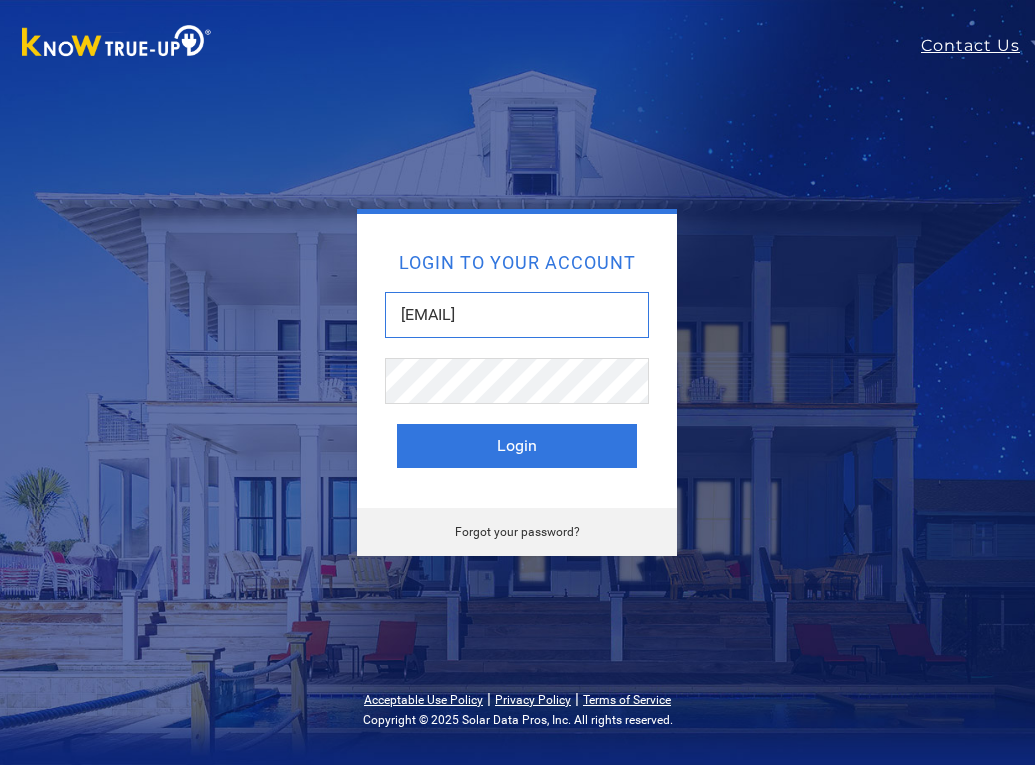 type on "[USERNAME]@[DOMAIN]" 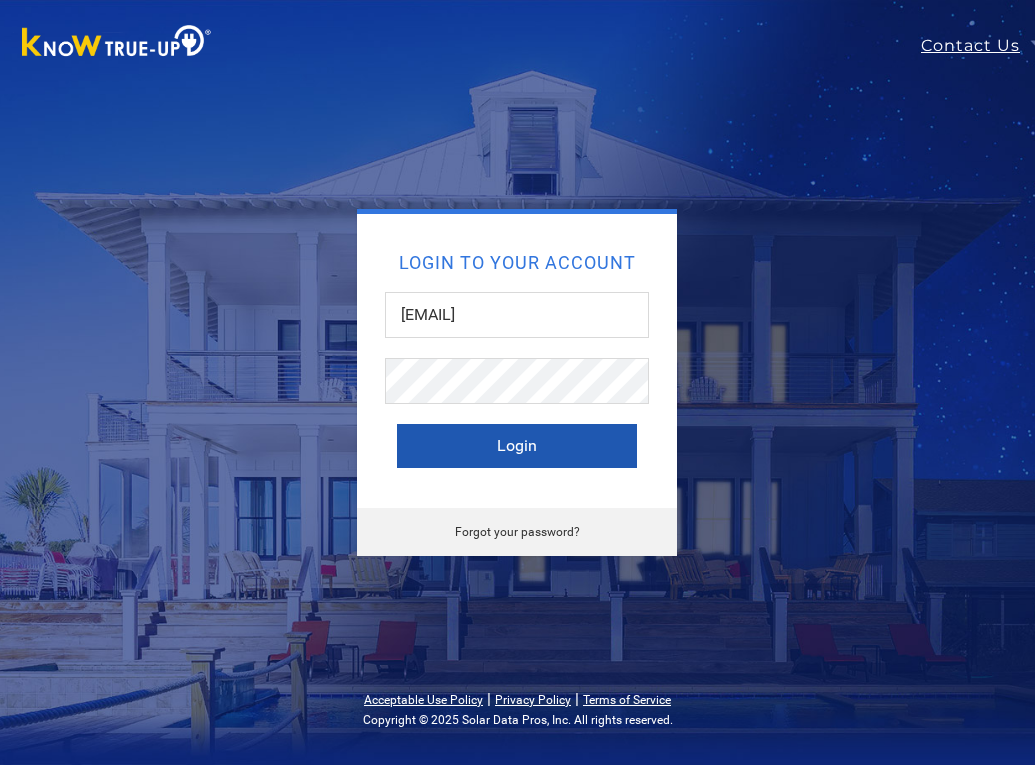 click on "Login" at bounding box center (517, 446) 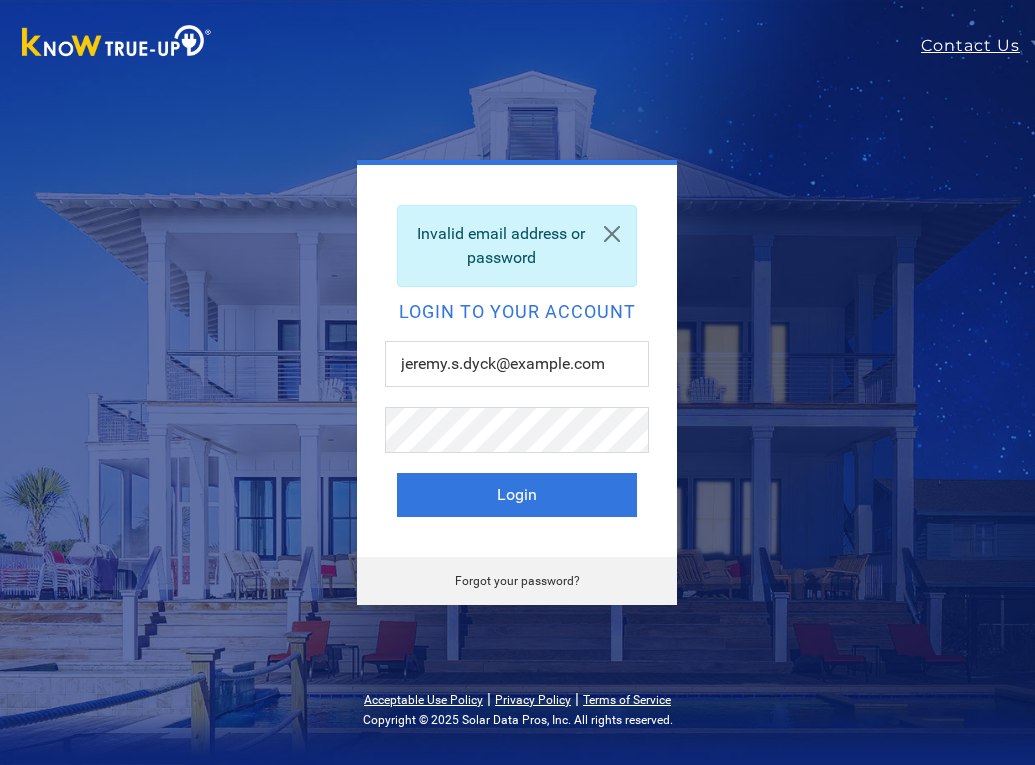 scroll, scrollTop: 0, scrollLeft: 0, axis: both 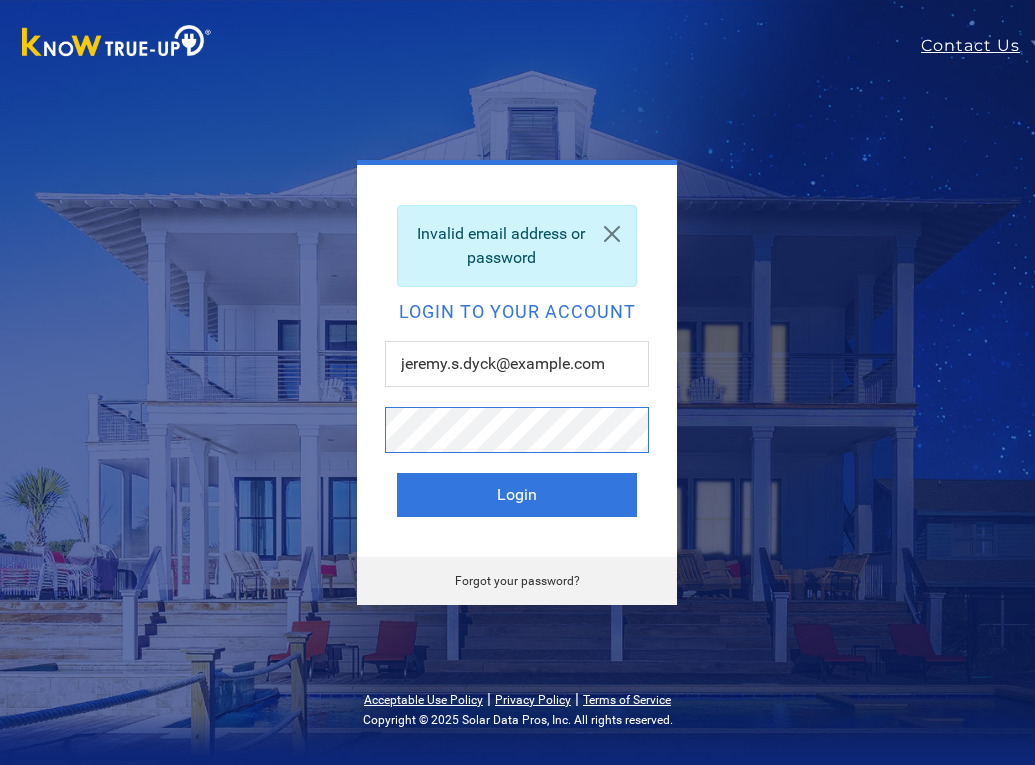 click on "Login" at bounding box center (517, 495) 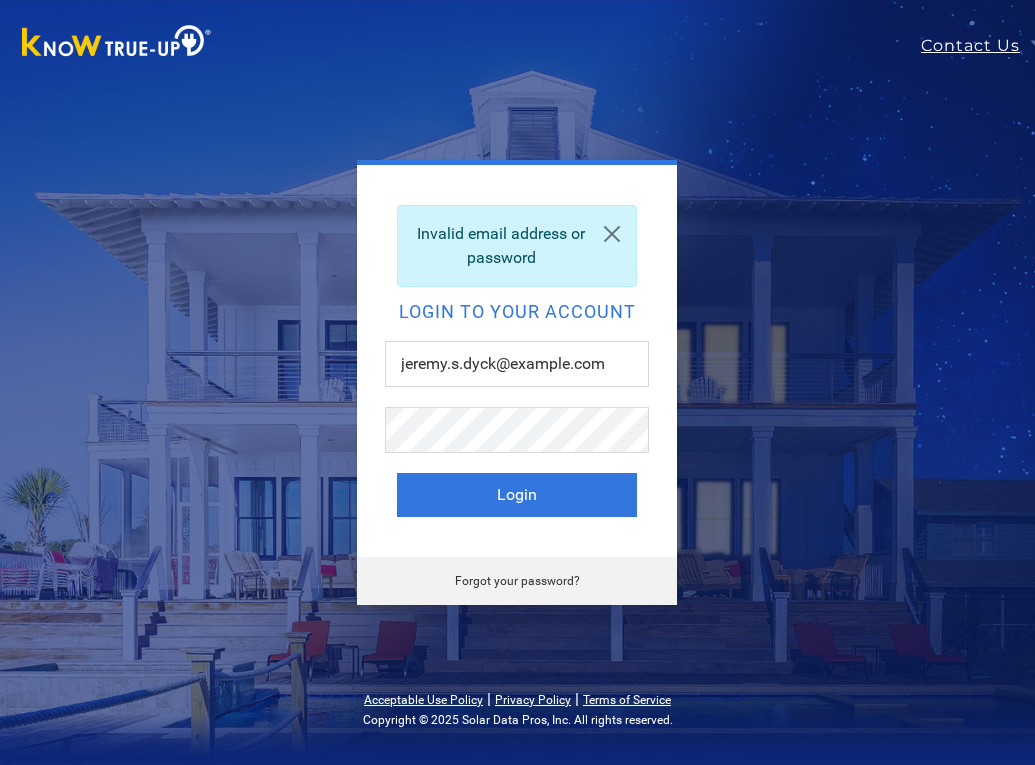 scroll, scrollTop: 0, scrollLeft: 0, axis: both 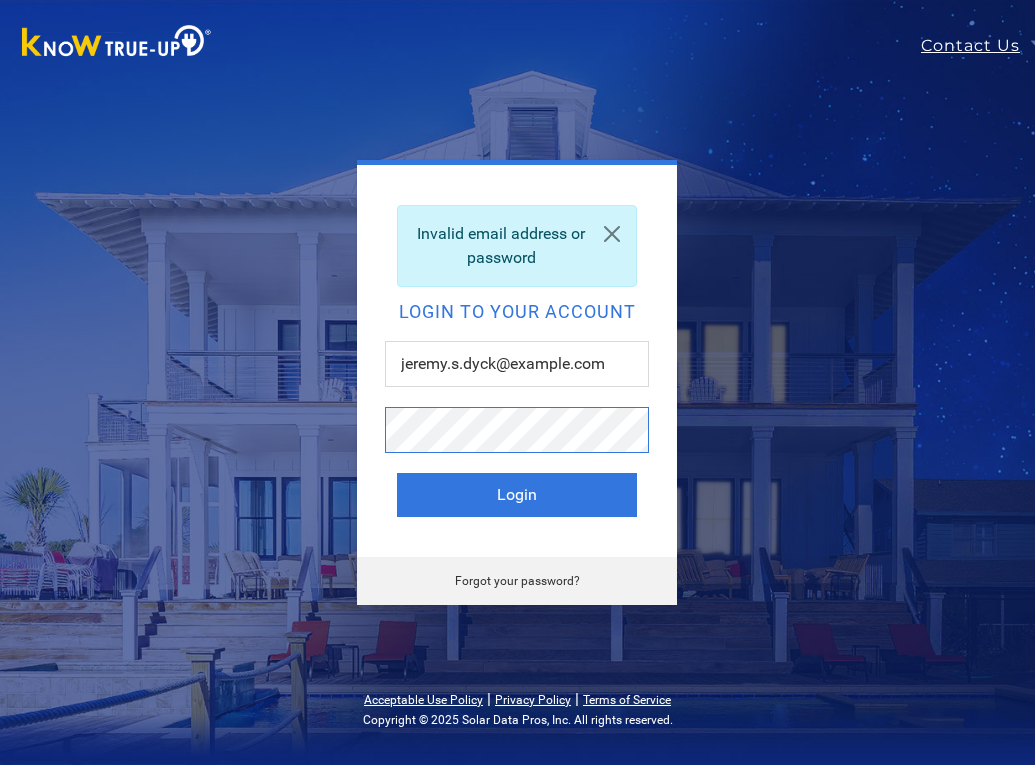click on "Login" at bounding box center (517, 495) 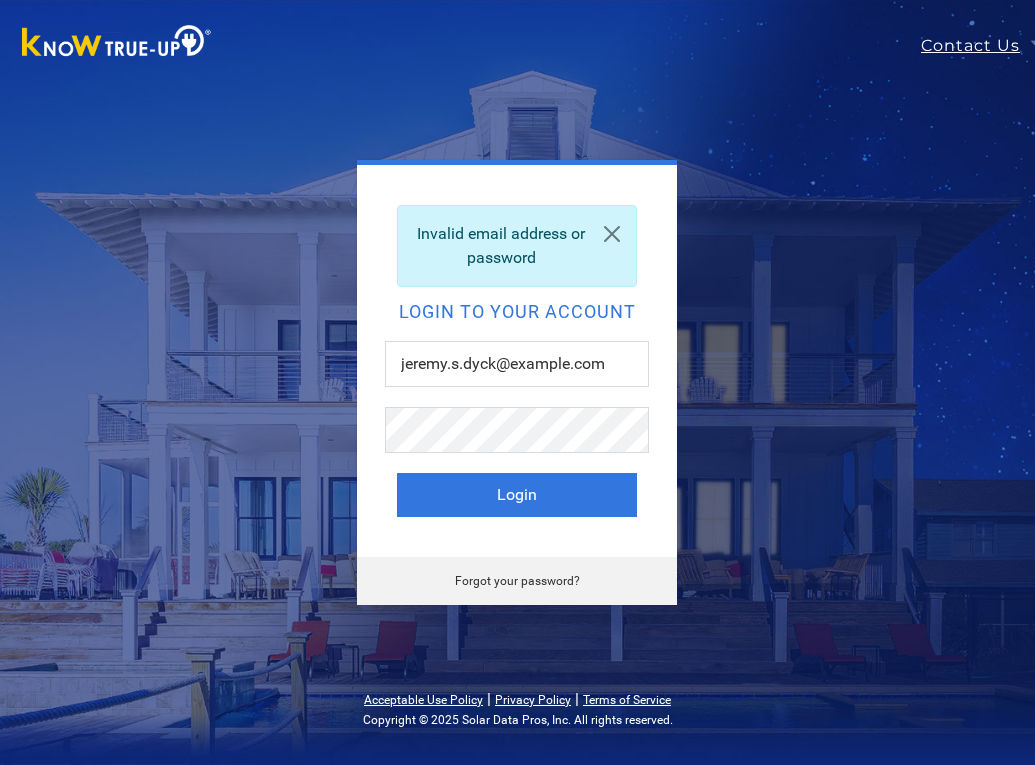 scroll, scrollTop: 0, scrollLeft: 0, axis: both 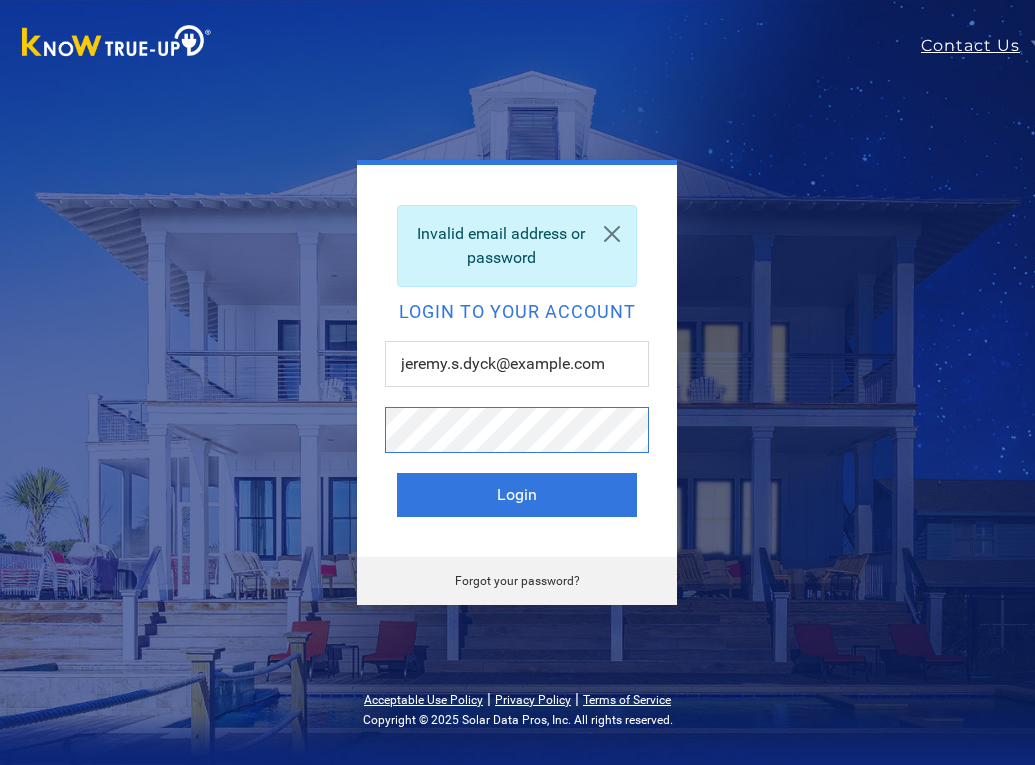 click on "Login" at bounding box center (517, 495) 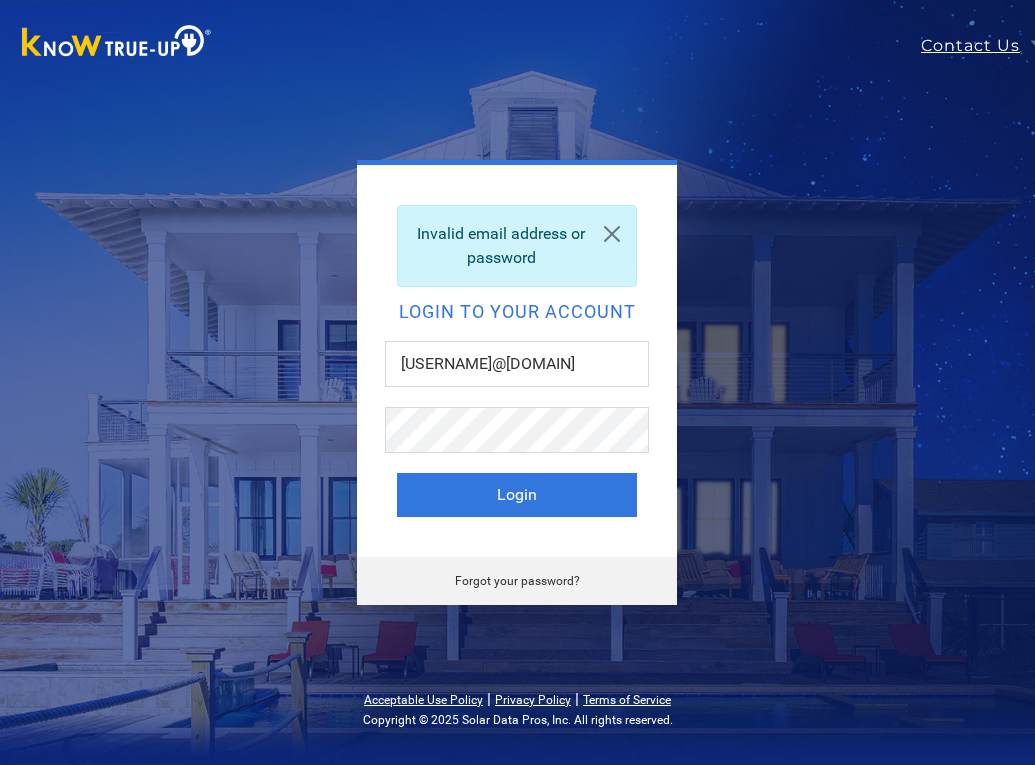 scroll, scrollTop: 0, scrollLeft: 0, axis: both 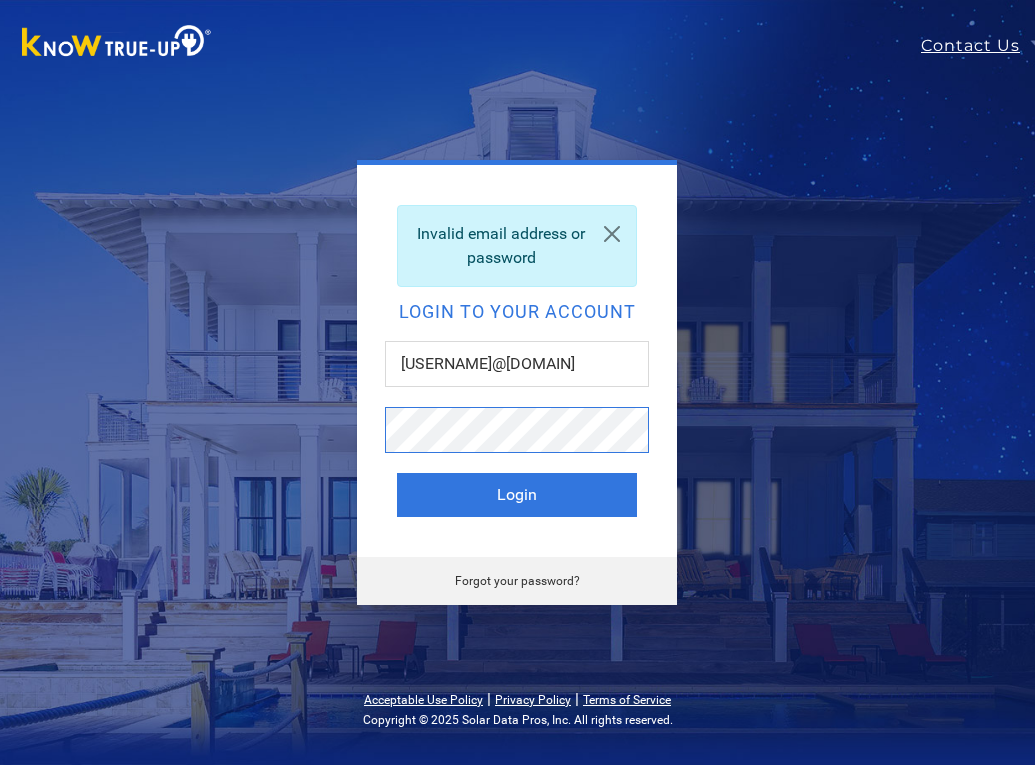 click on "Login" at bounding box center (517, 495) 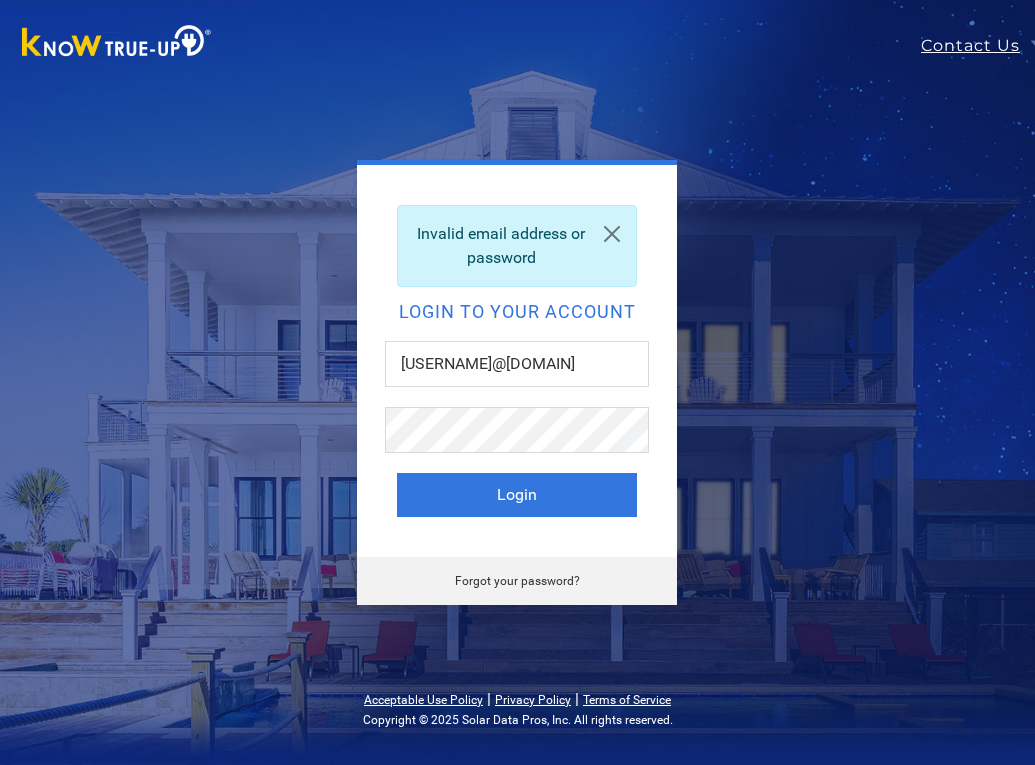 scroll, scrollTop: 0, scrollLeft: 0, axis: both 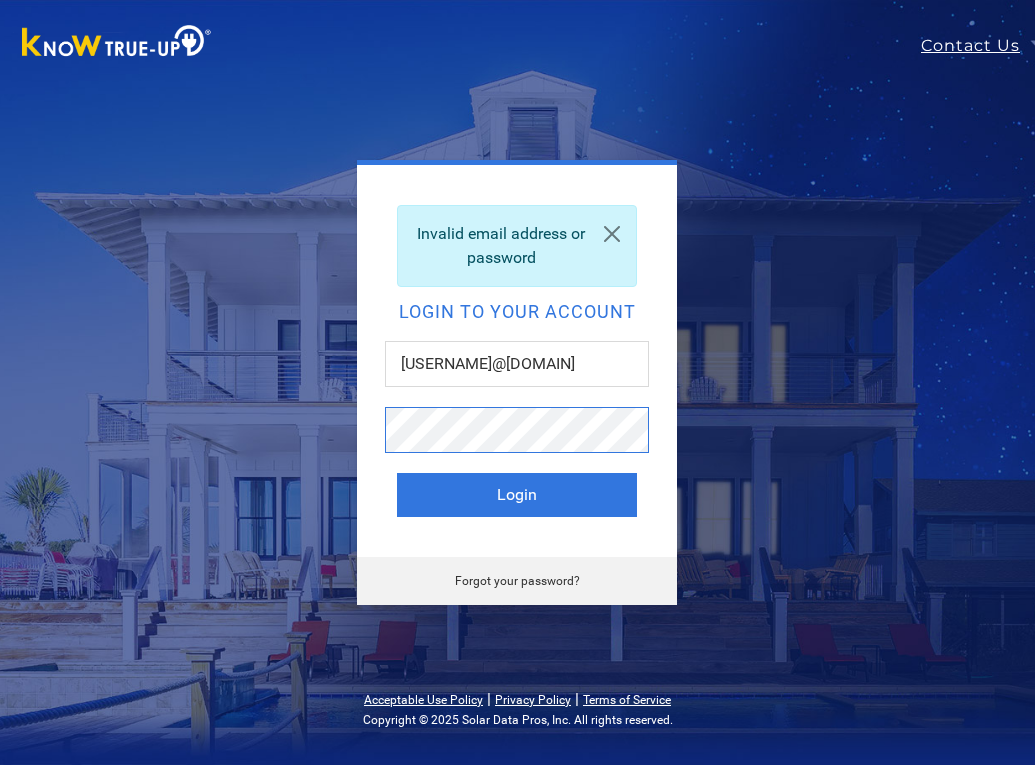 click on "Login" at bounding box center (517, 495) 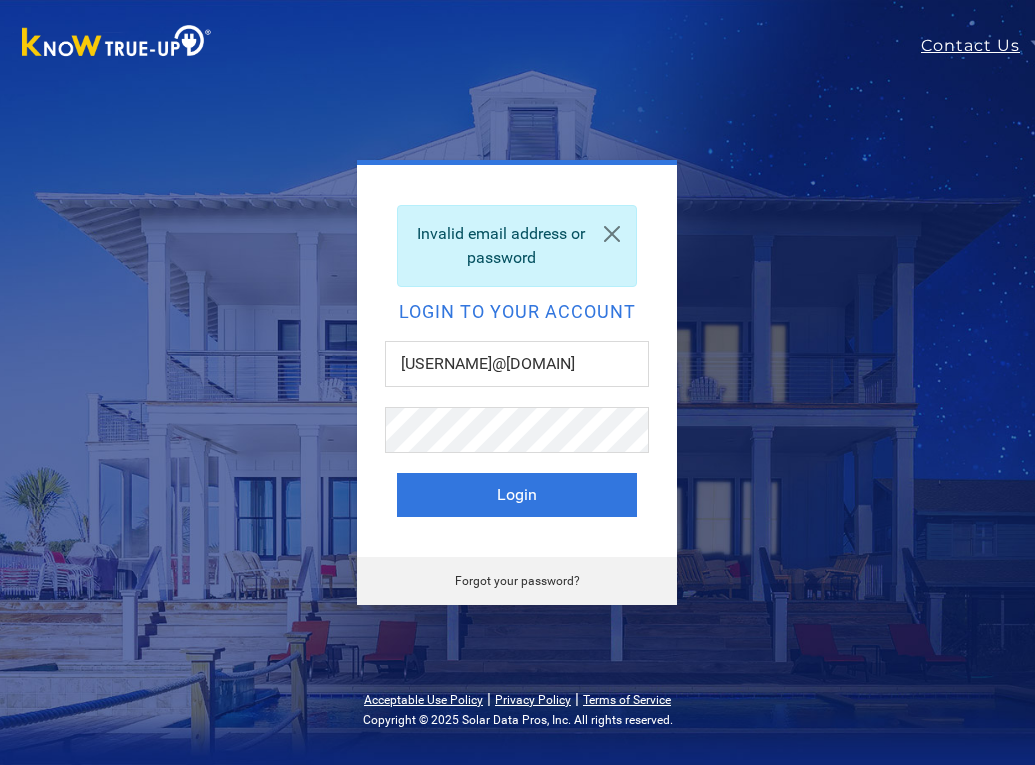 scroll, scrollTop: 0, scrollLeft: 0, axis: both 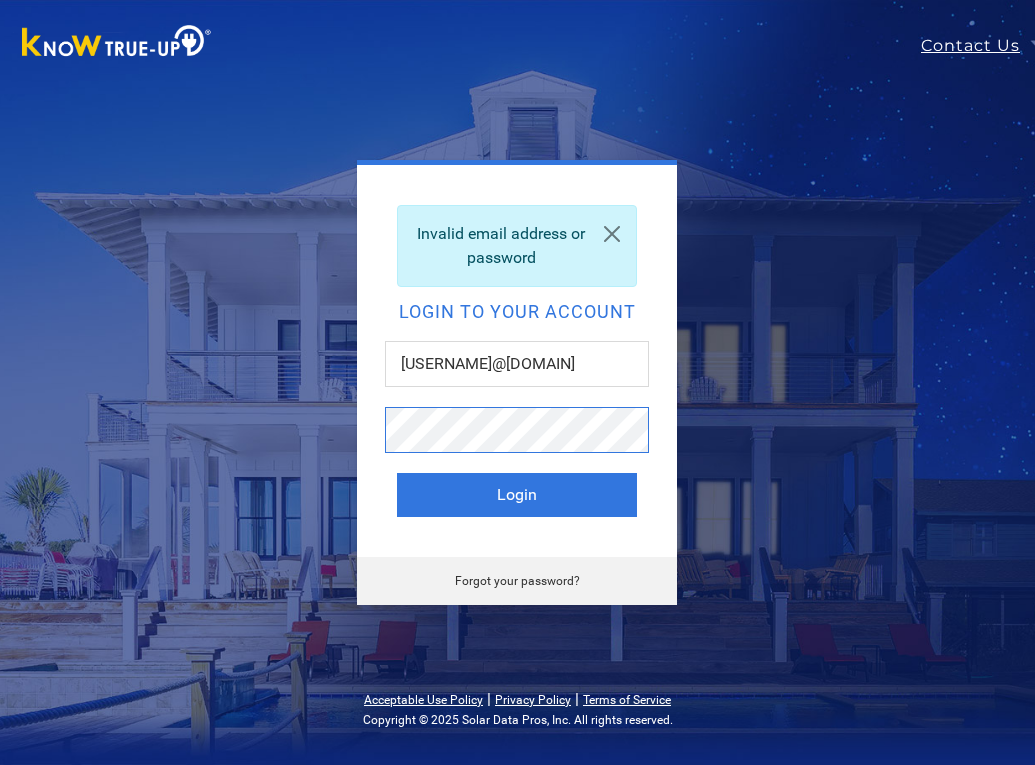 click on "Login" at bounding box center (517, 495) 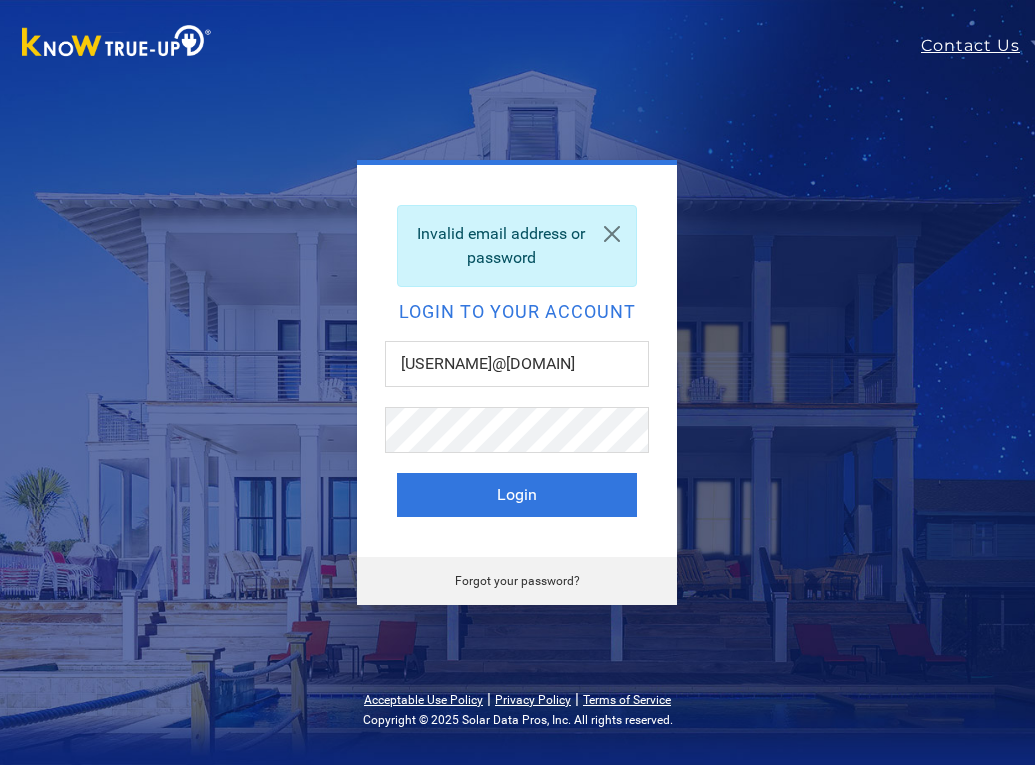 scroll, scrollTop: 0, scrollLeft: 0, axis: both 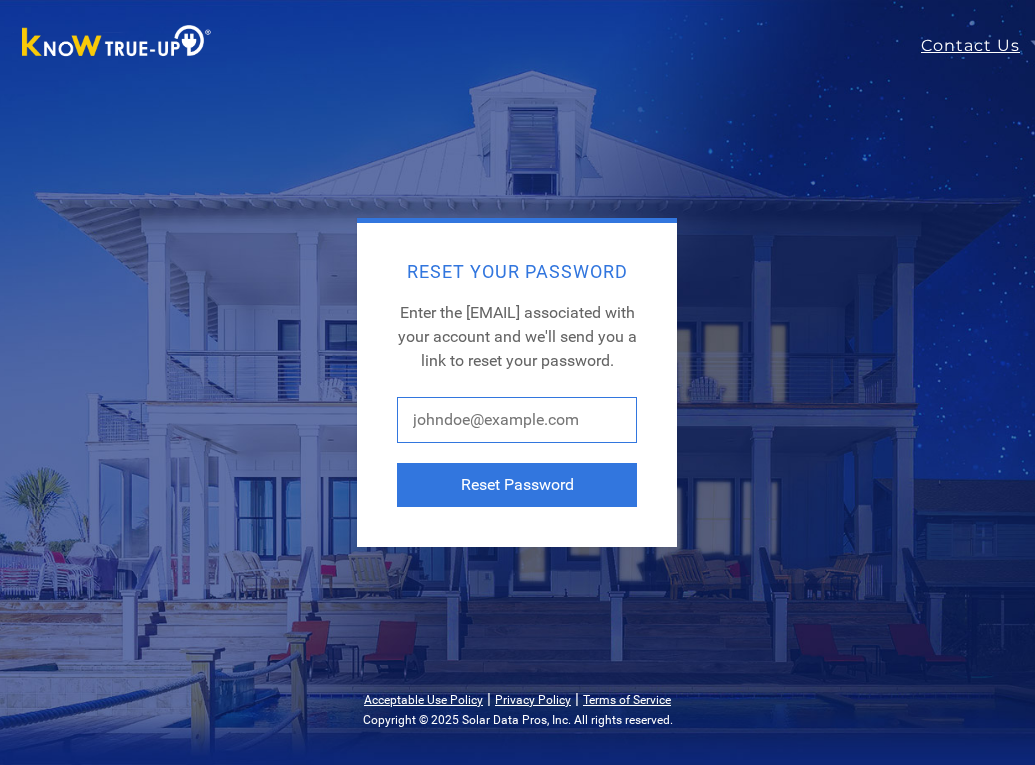 click at bounding box center (517, 420) 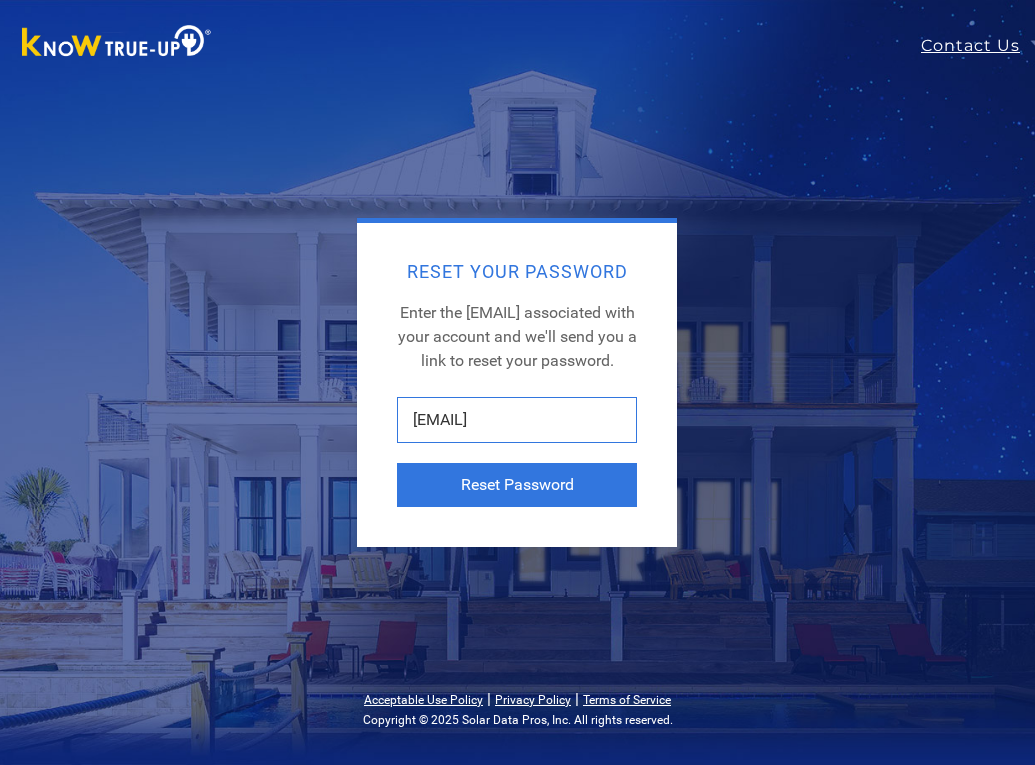 type on "[USERNAME]@[DOMAIN]" 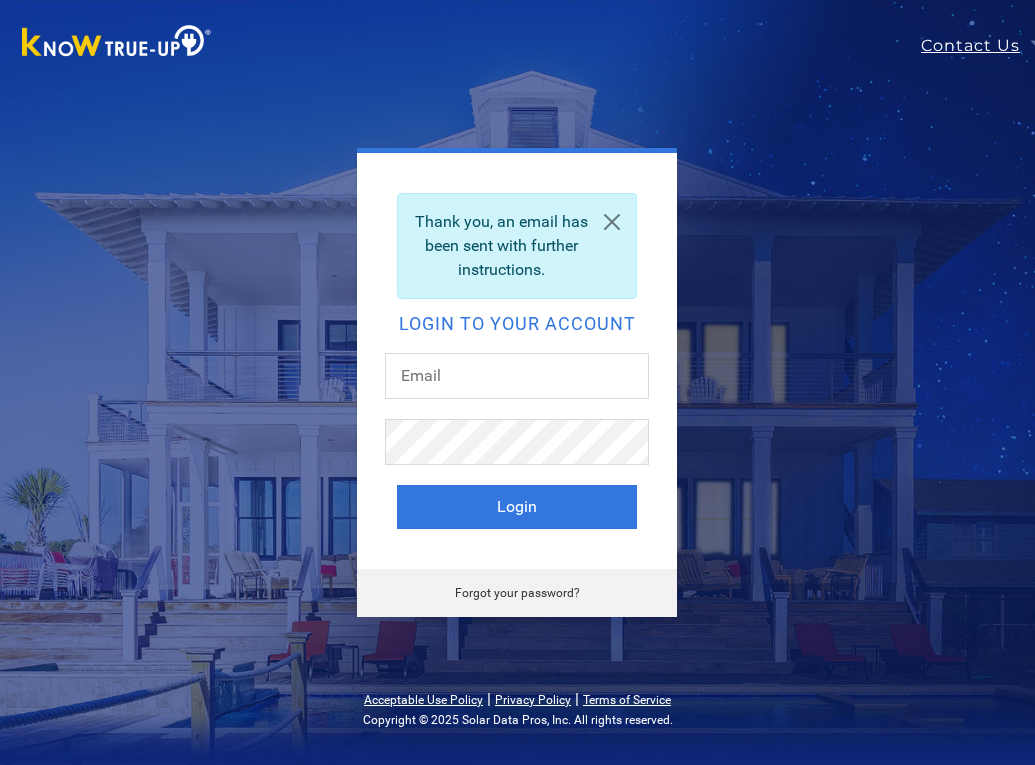 scroll, scrollTop: 0, scrollLeft: 0, axis: both 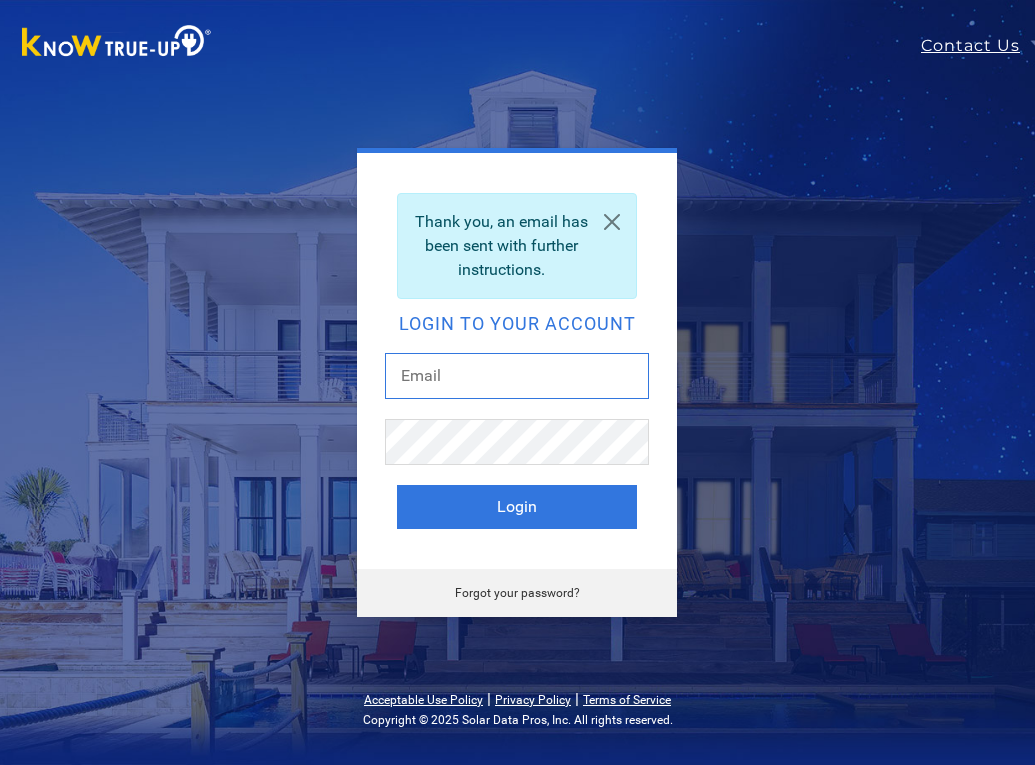 click at bounding box center [517, 376] 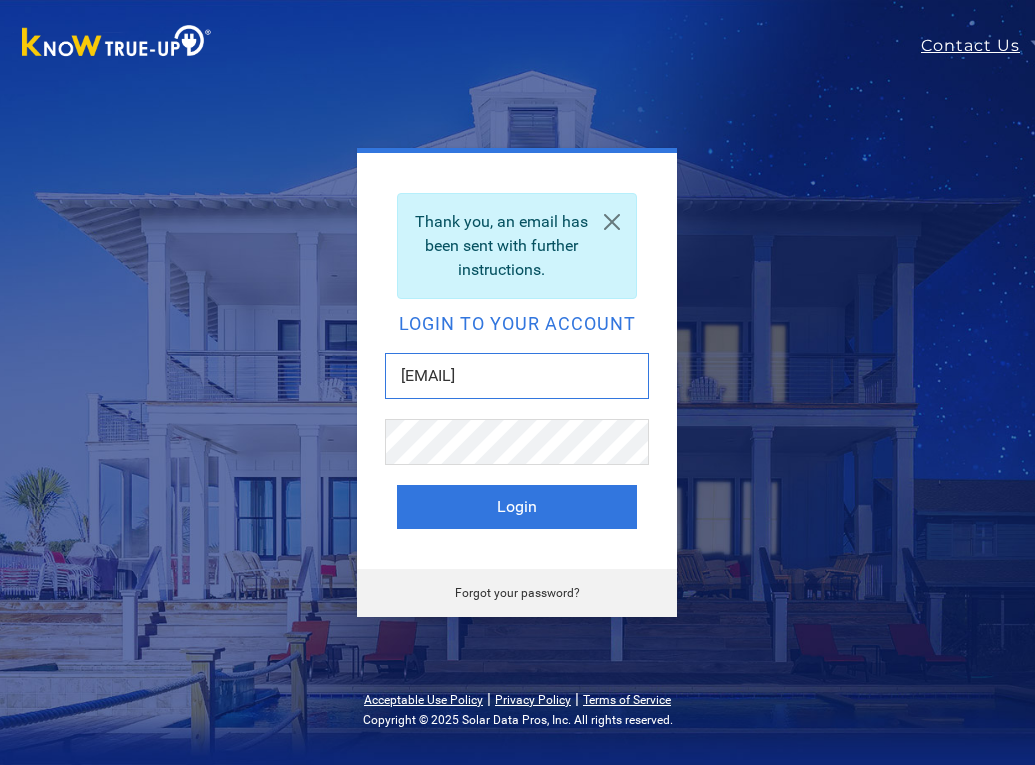 type on "[EMAIL]" 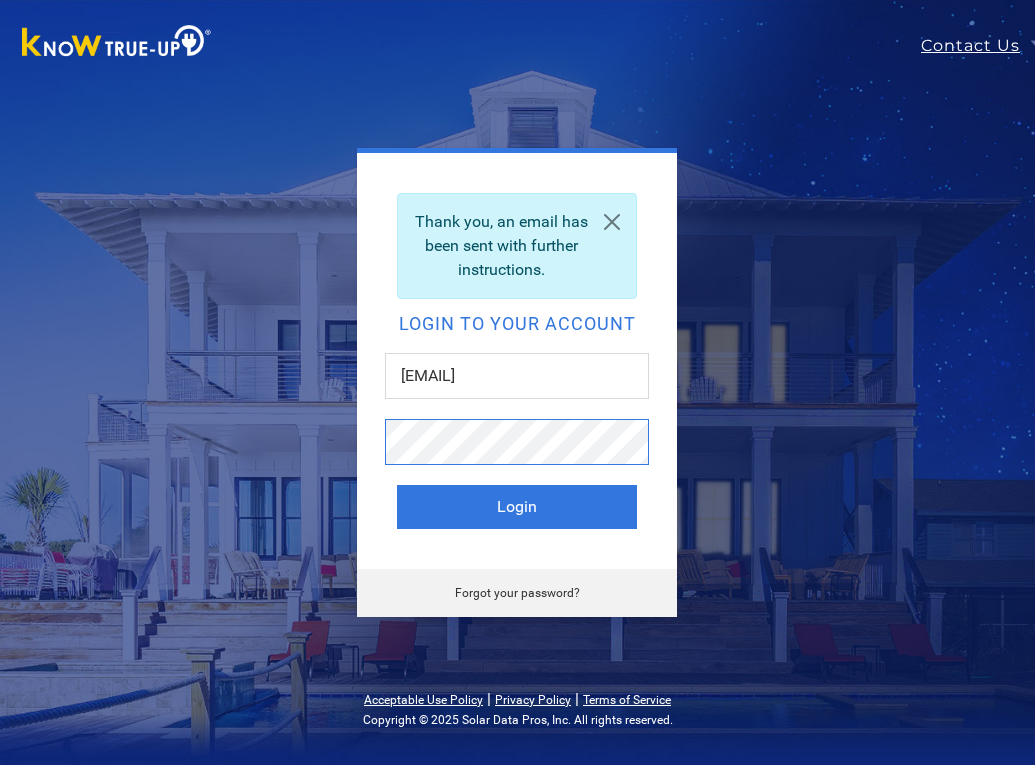 click on "Login" at bounding box center (517, 507) 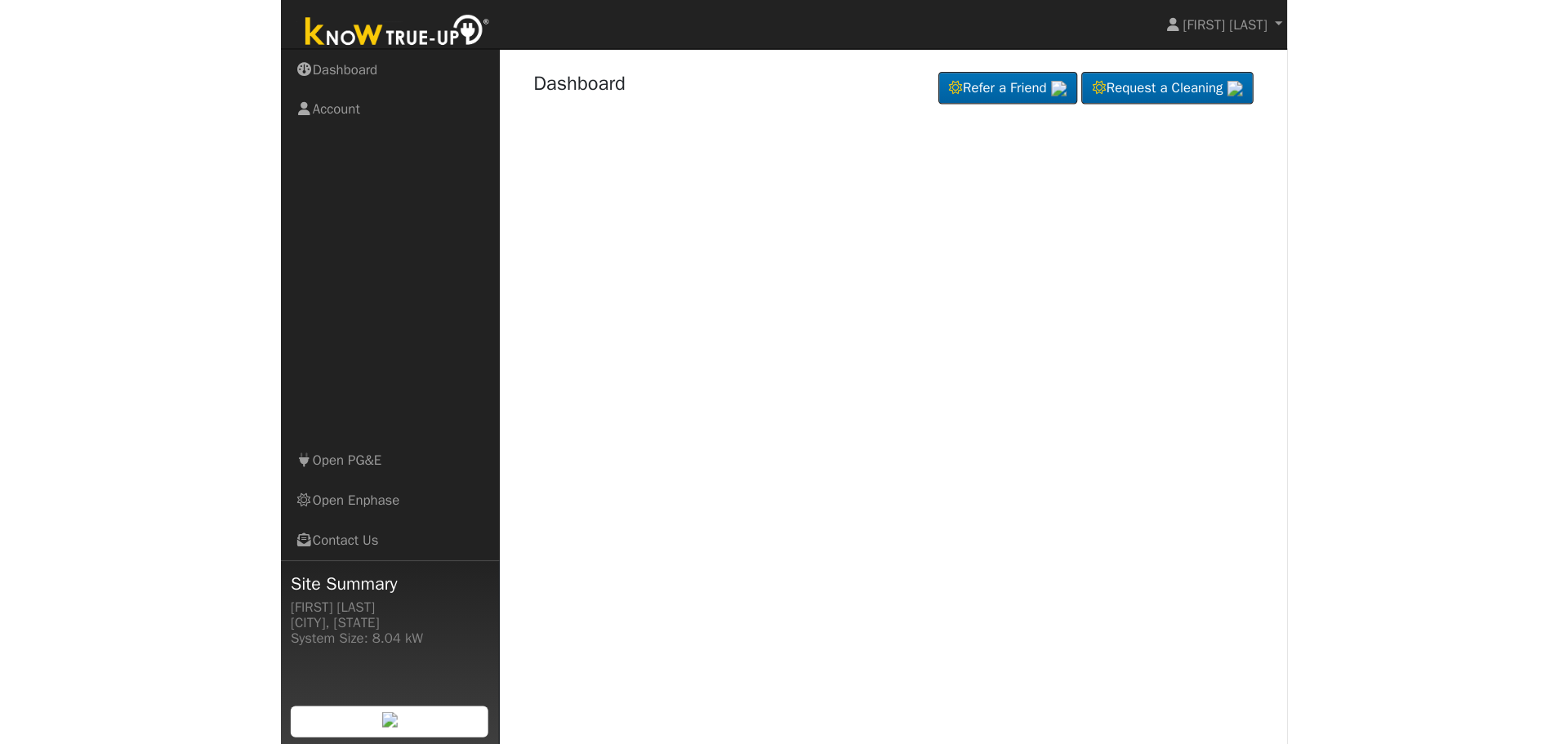 scroll, scrollTop: 0, scrollLeft: 0, axis: both 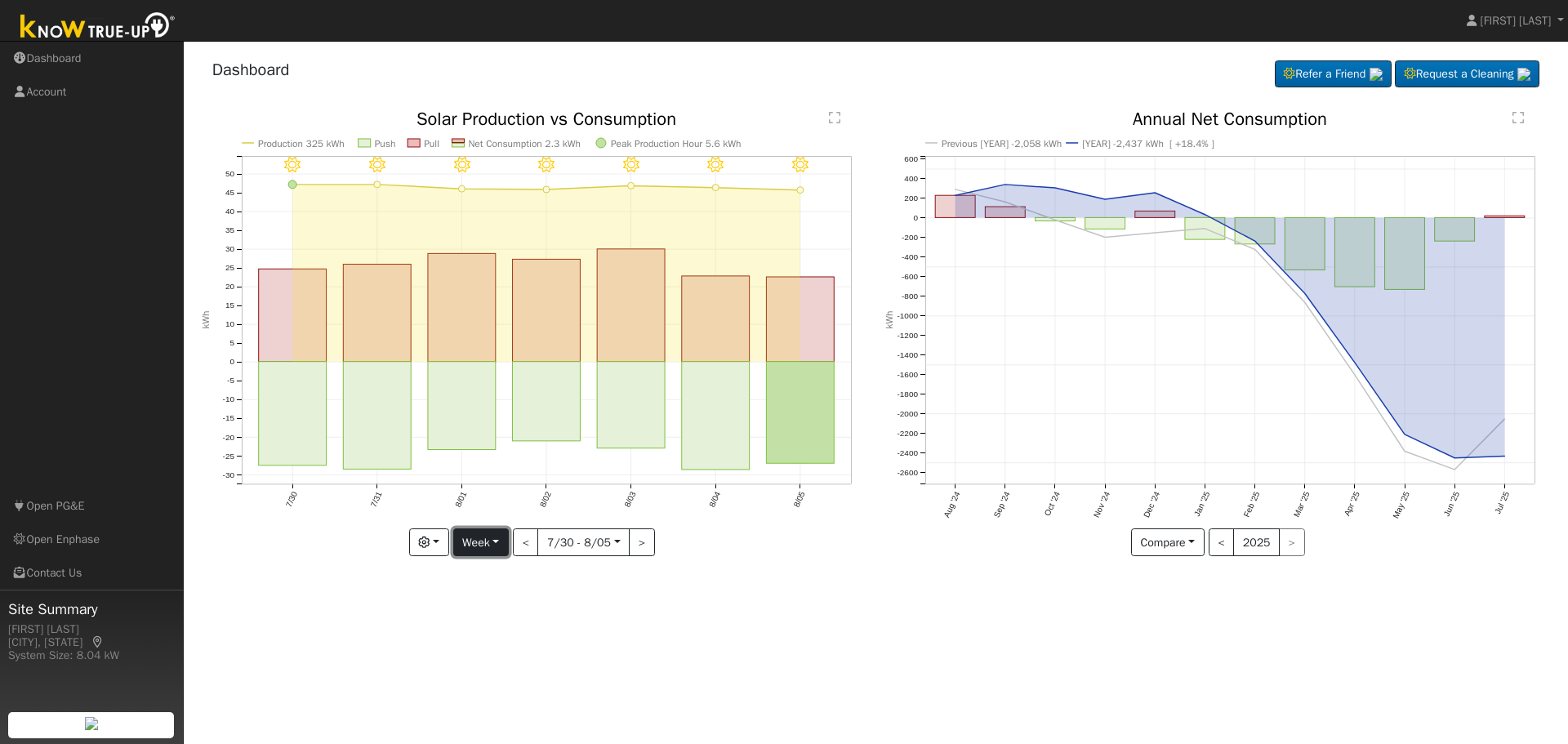 click on "Week" at bounding box center [481, 542] 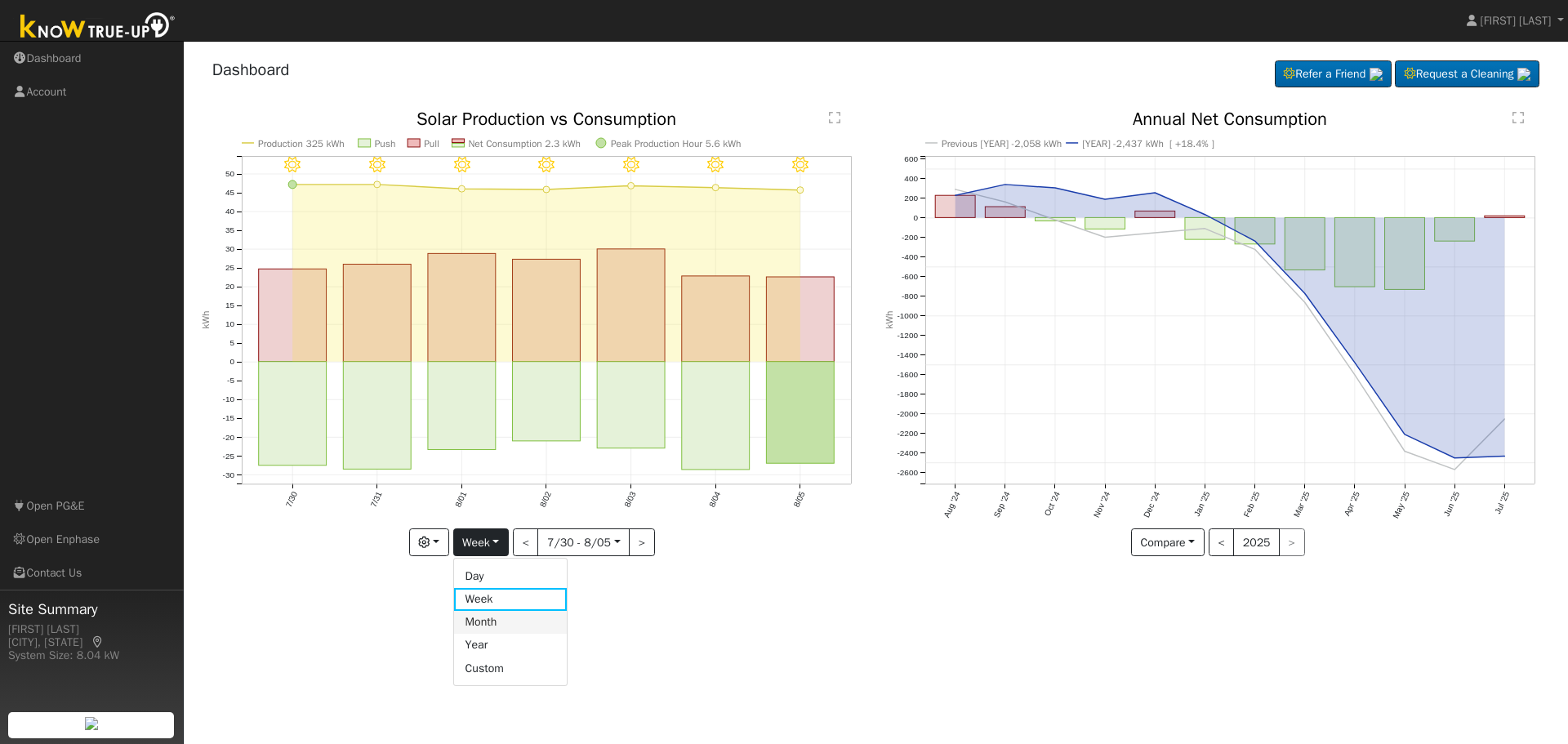 click on "Month" at bounding box center [510, 622] 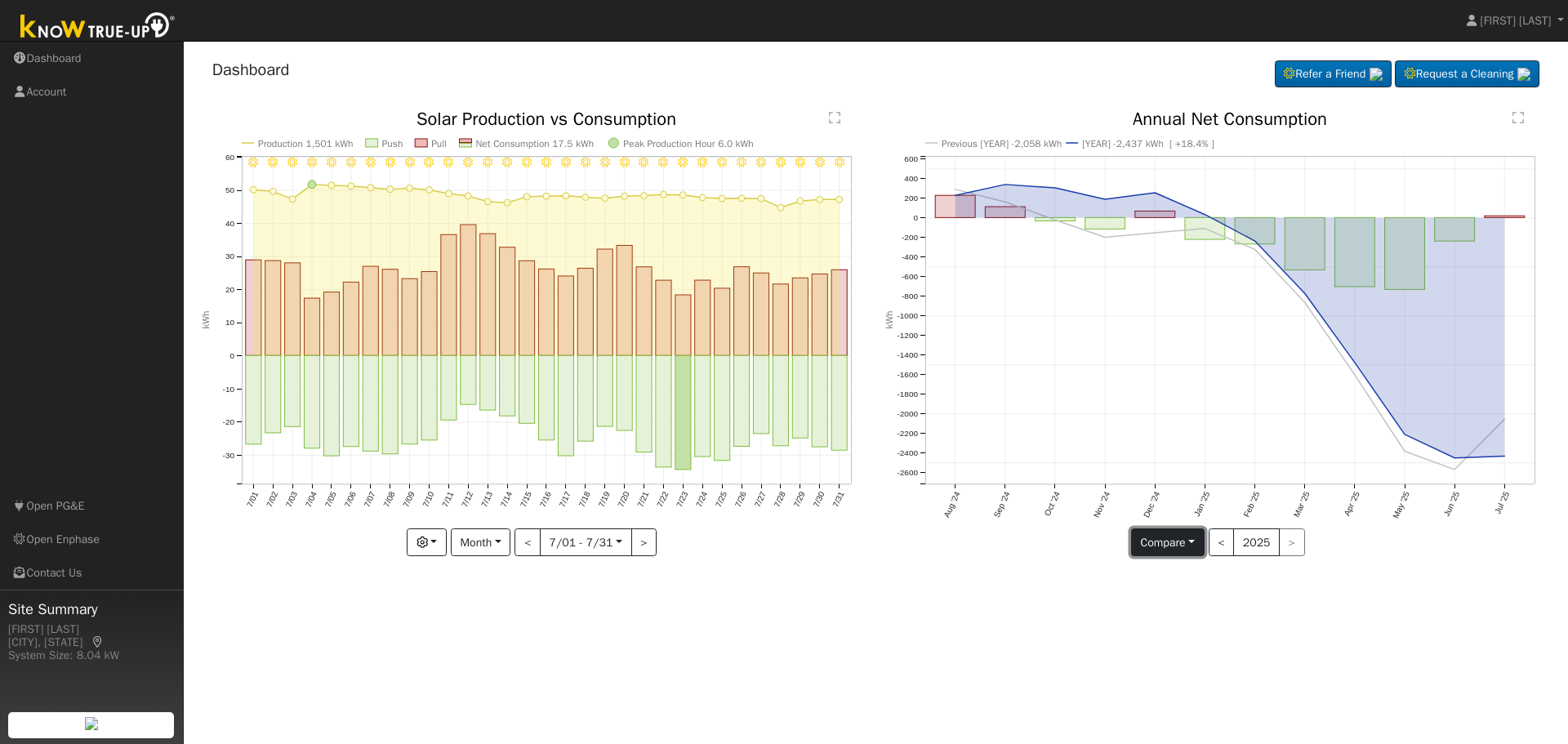 click on "Compare" at bounding box center (1168, 542) 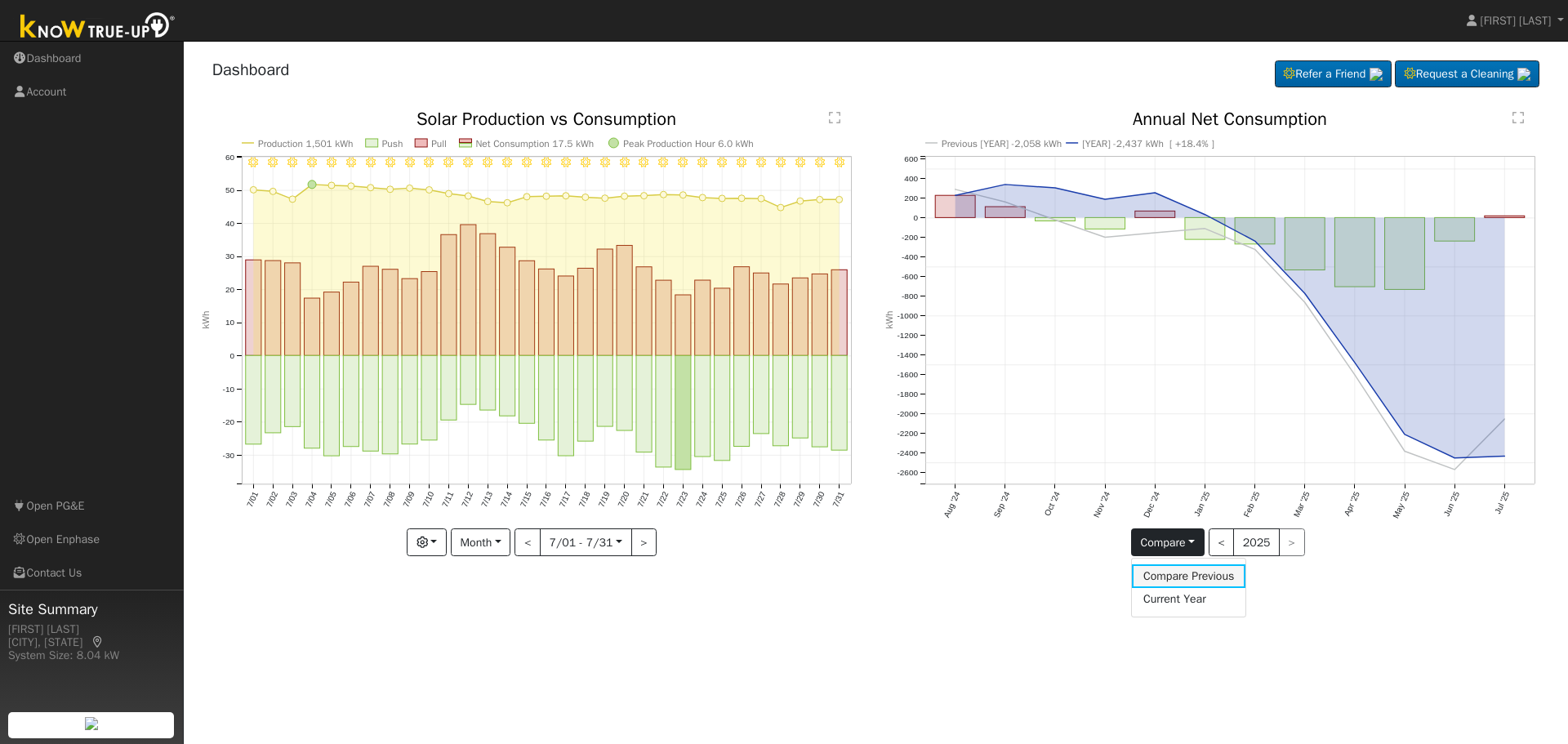 click on "Compare Previous" at bounding box center [1189, 576] 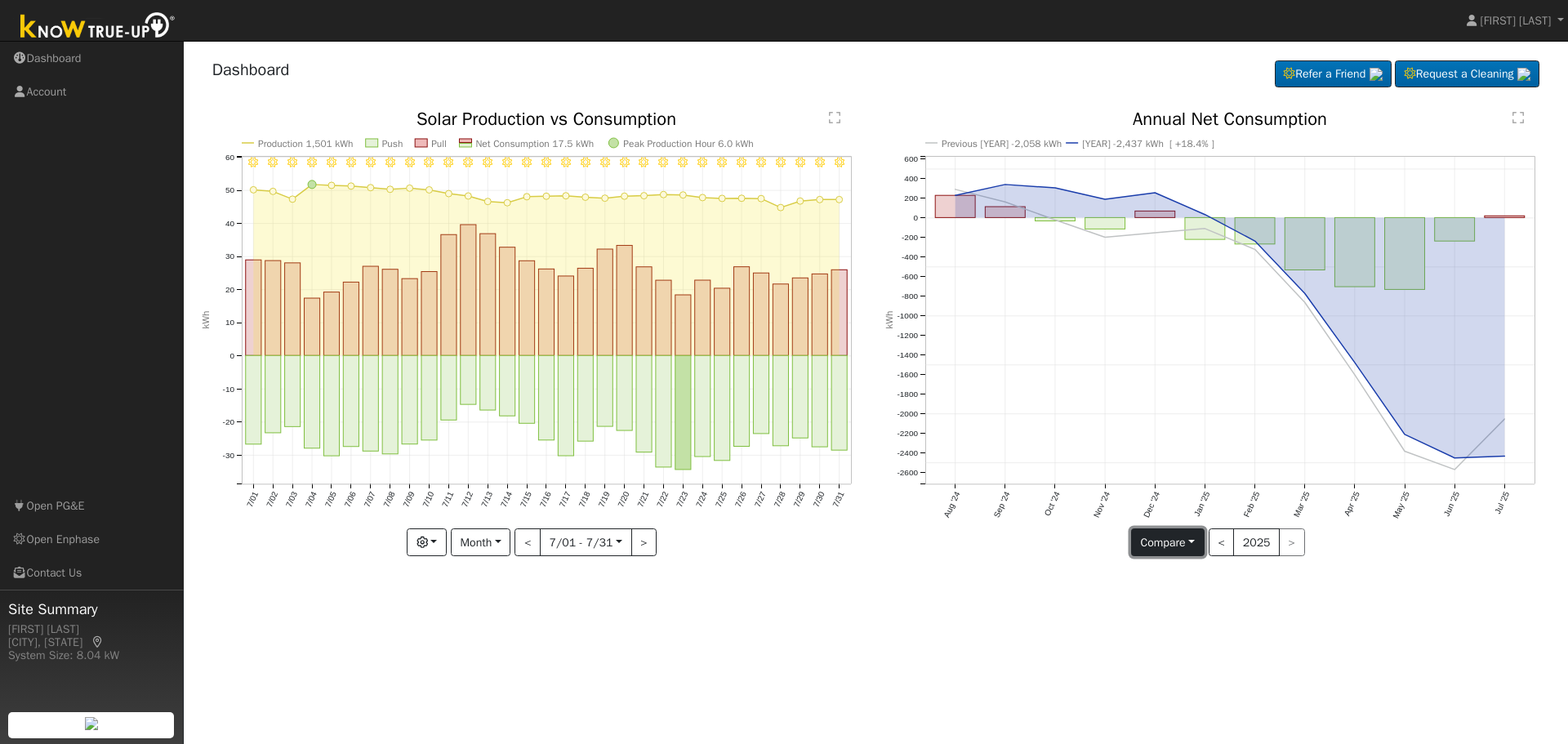 click on "Compare" at bounding box center (1168, 542) 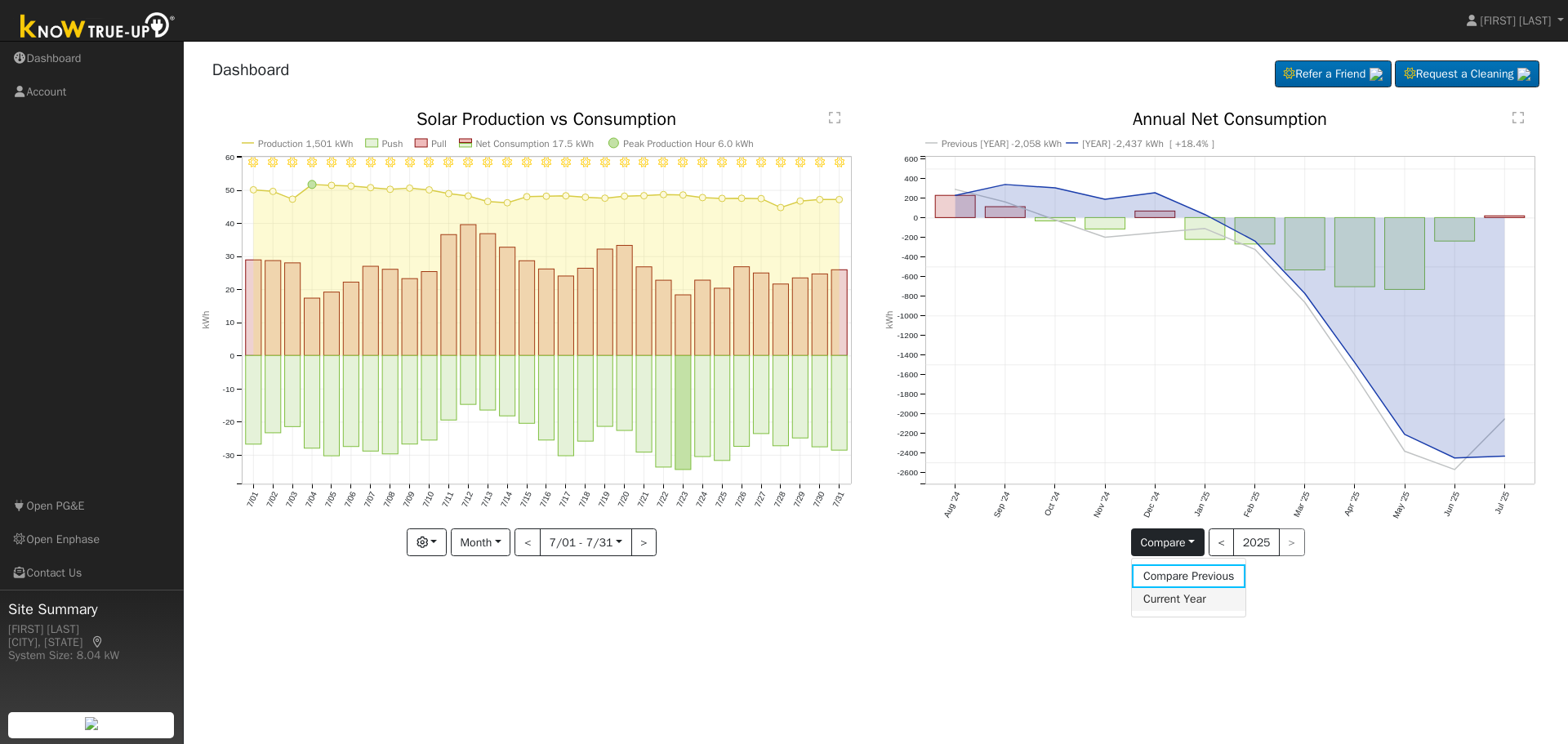 click on "Current Year" at bounding box center (1189, 599) 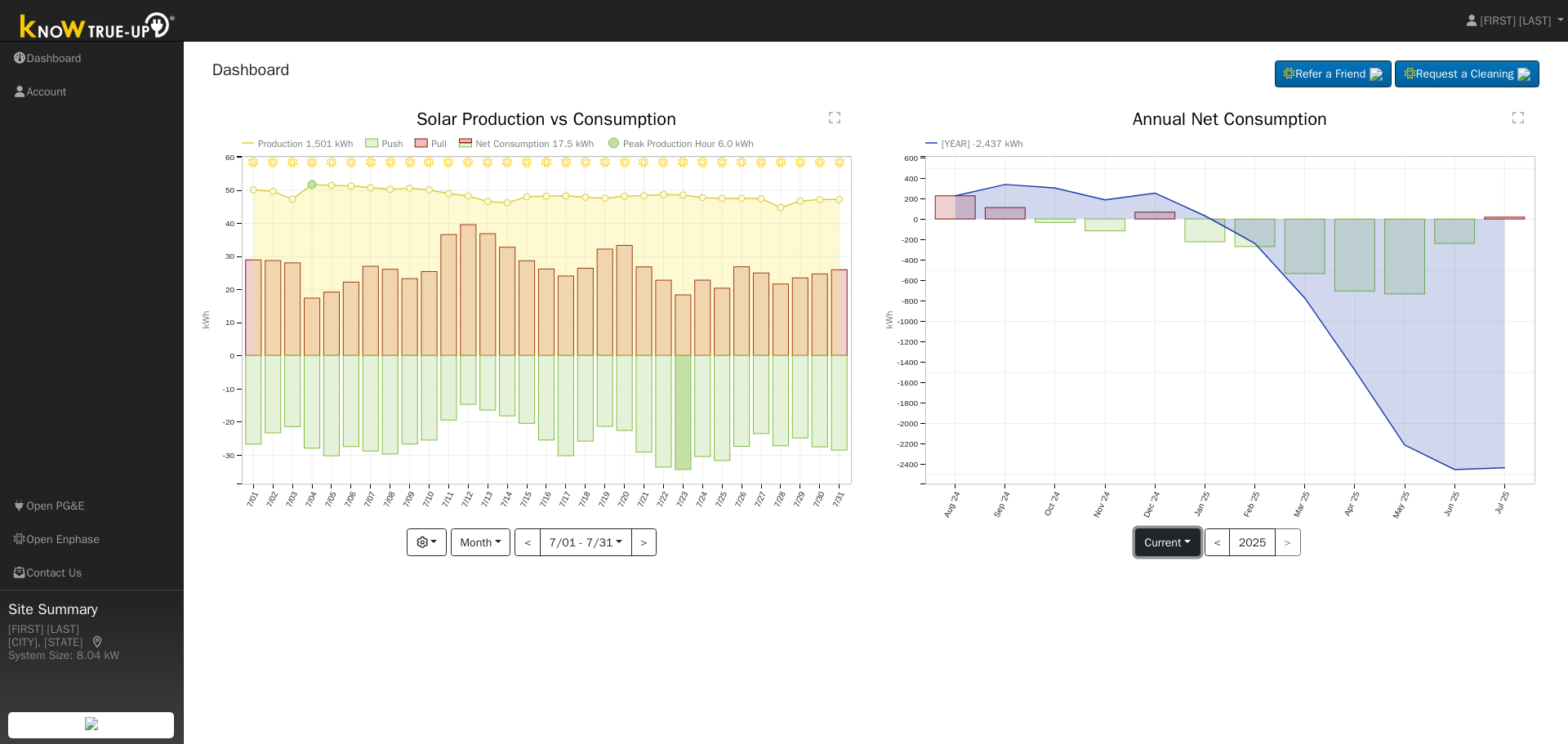 click on "Current" at bounding box center (1168, 542) 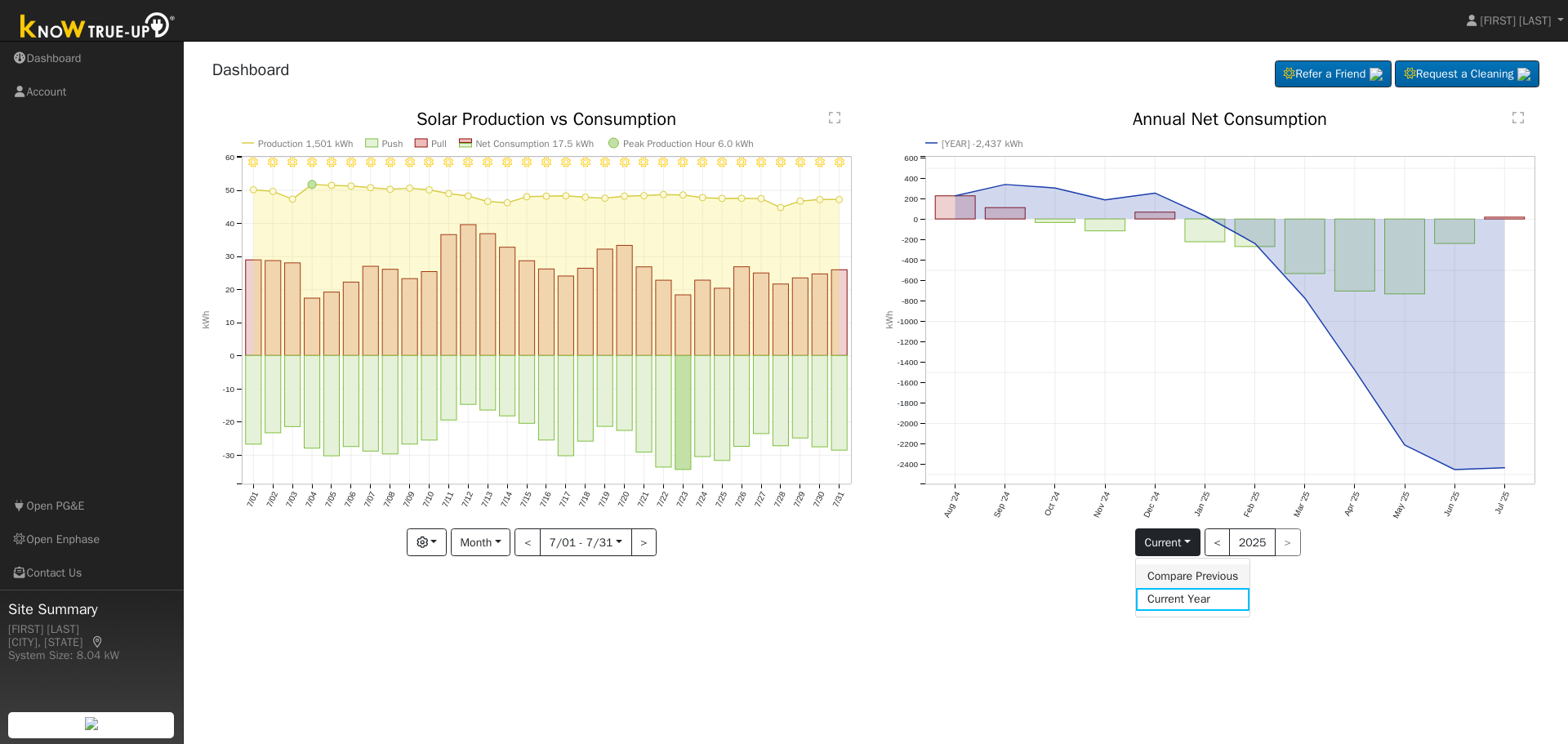 click on "Compare Previous" at bounding box center (1193, 576) 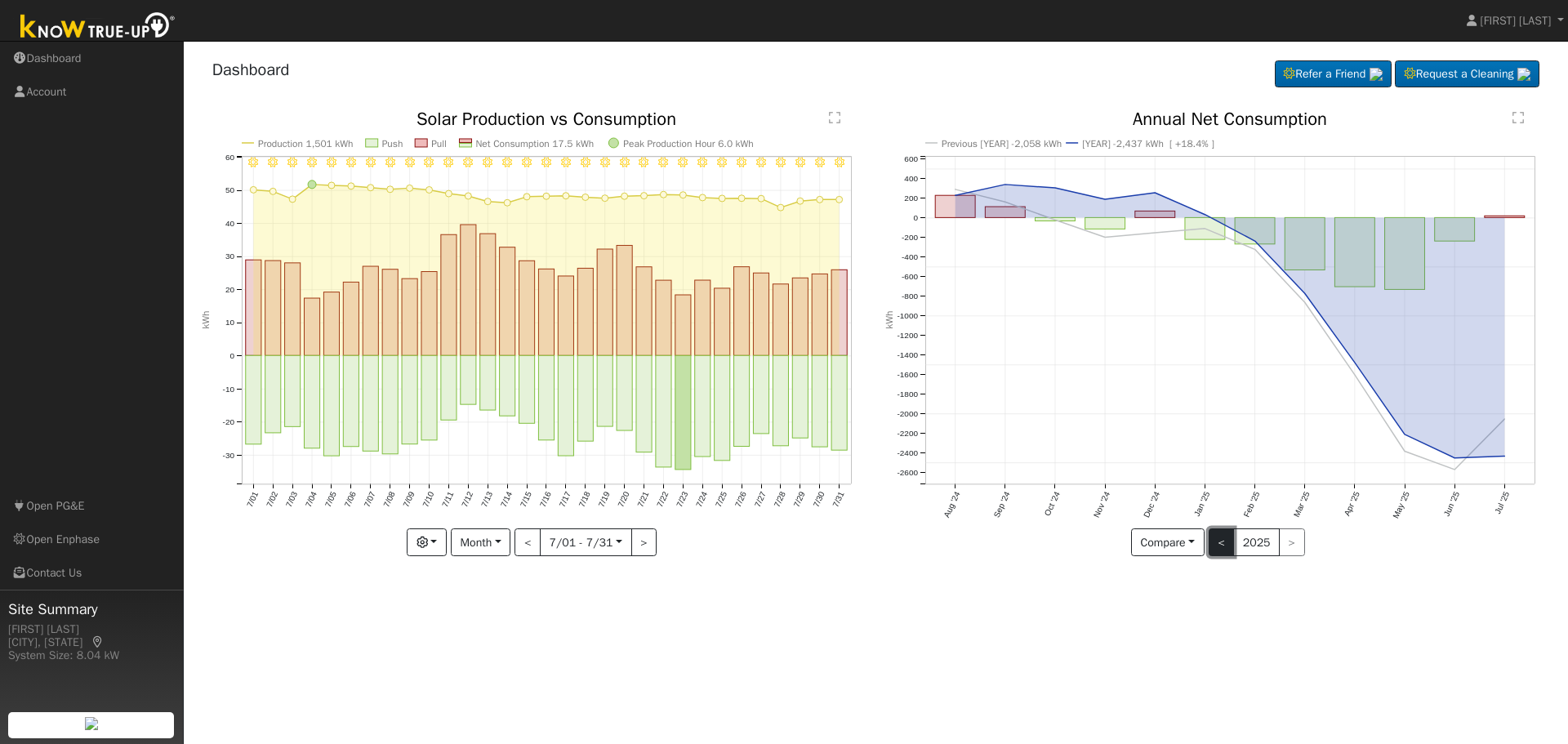 click on "<" at bounding box center [1222, 542] 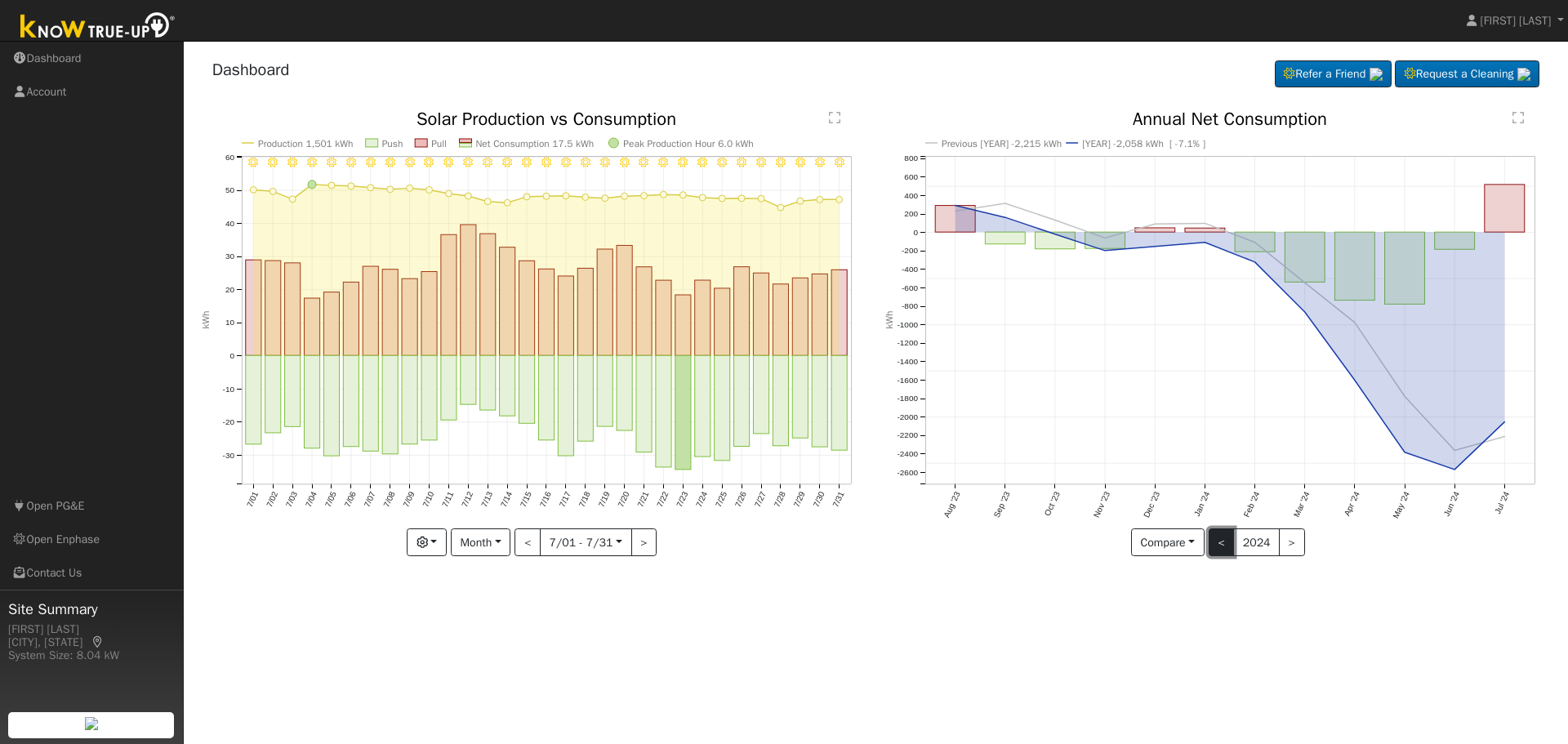 click on "<" at bounding box center [1222, 542] 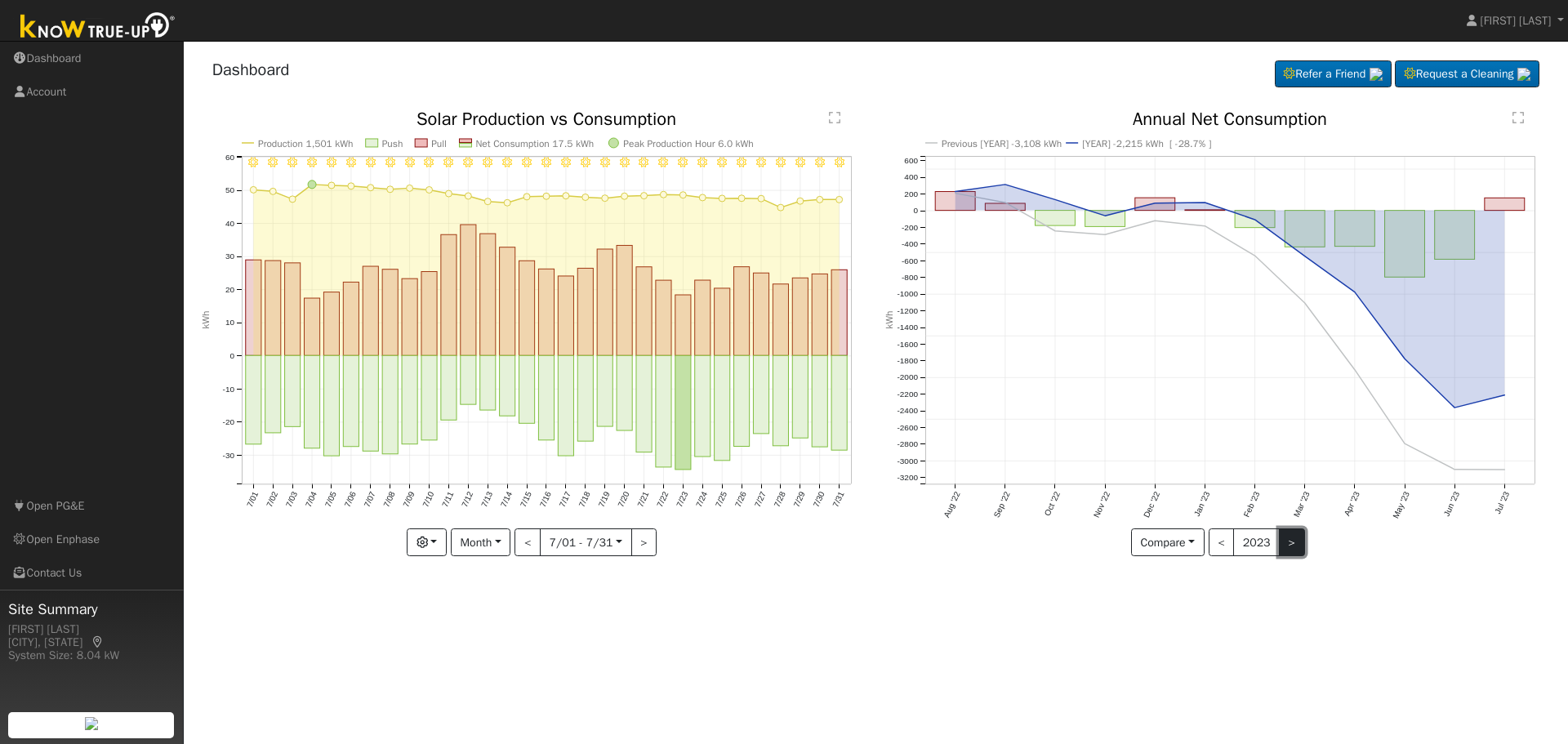 click on ">" at bounding box center [1292, 542] 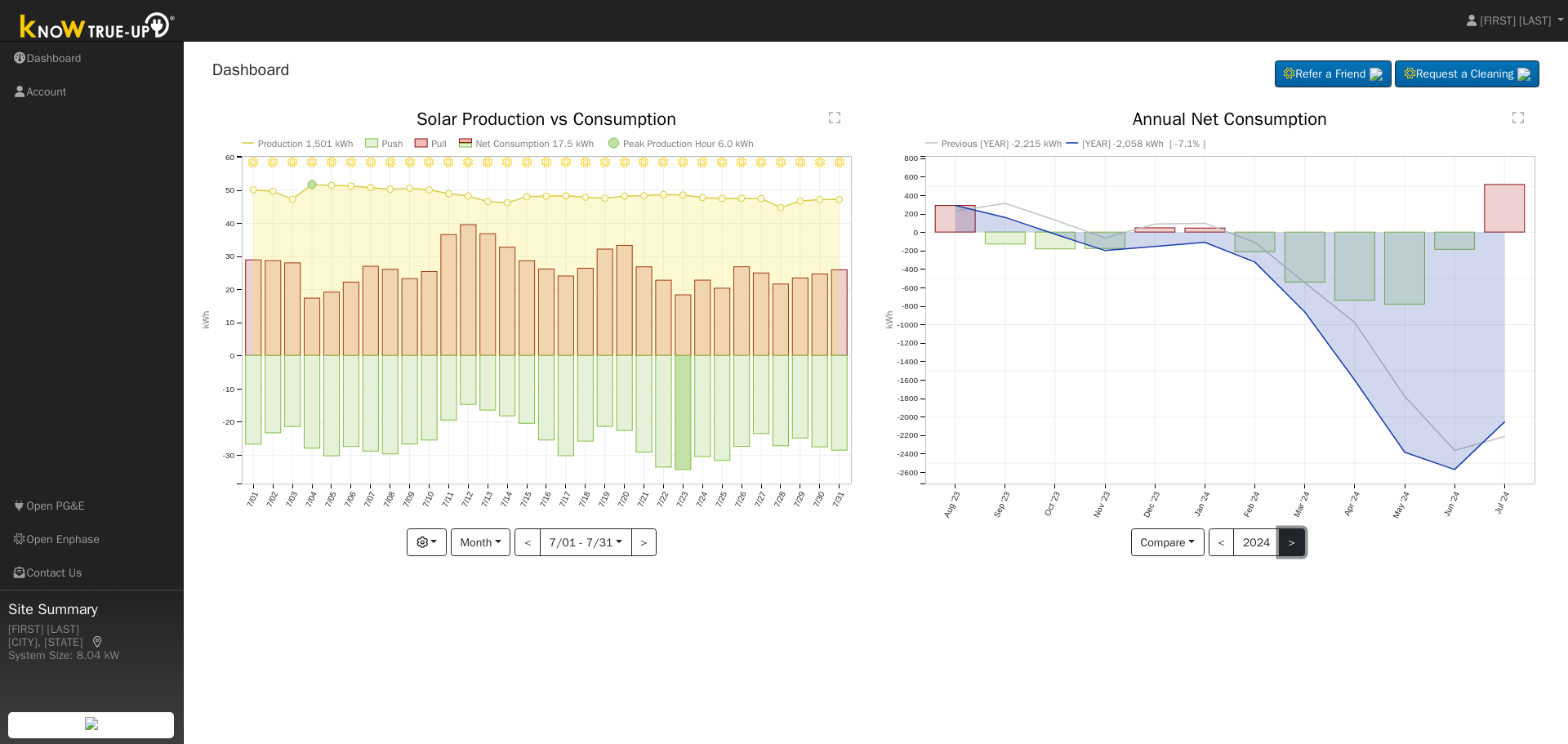 click on ">" at bounding box center [1292, 542] 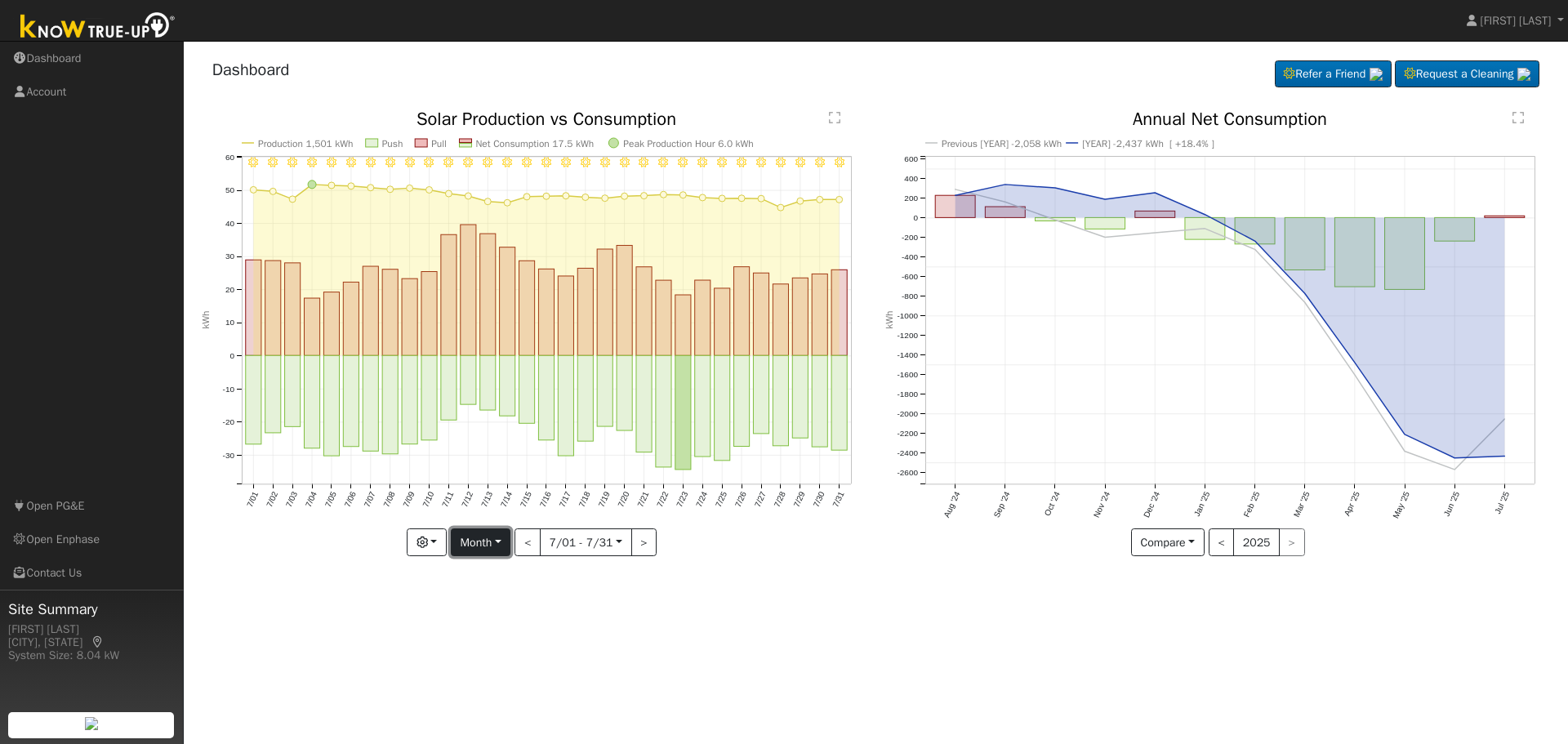 click on "Month" at bounding box center [480, 542] 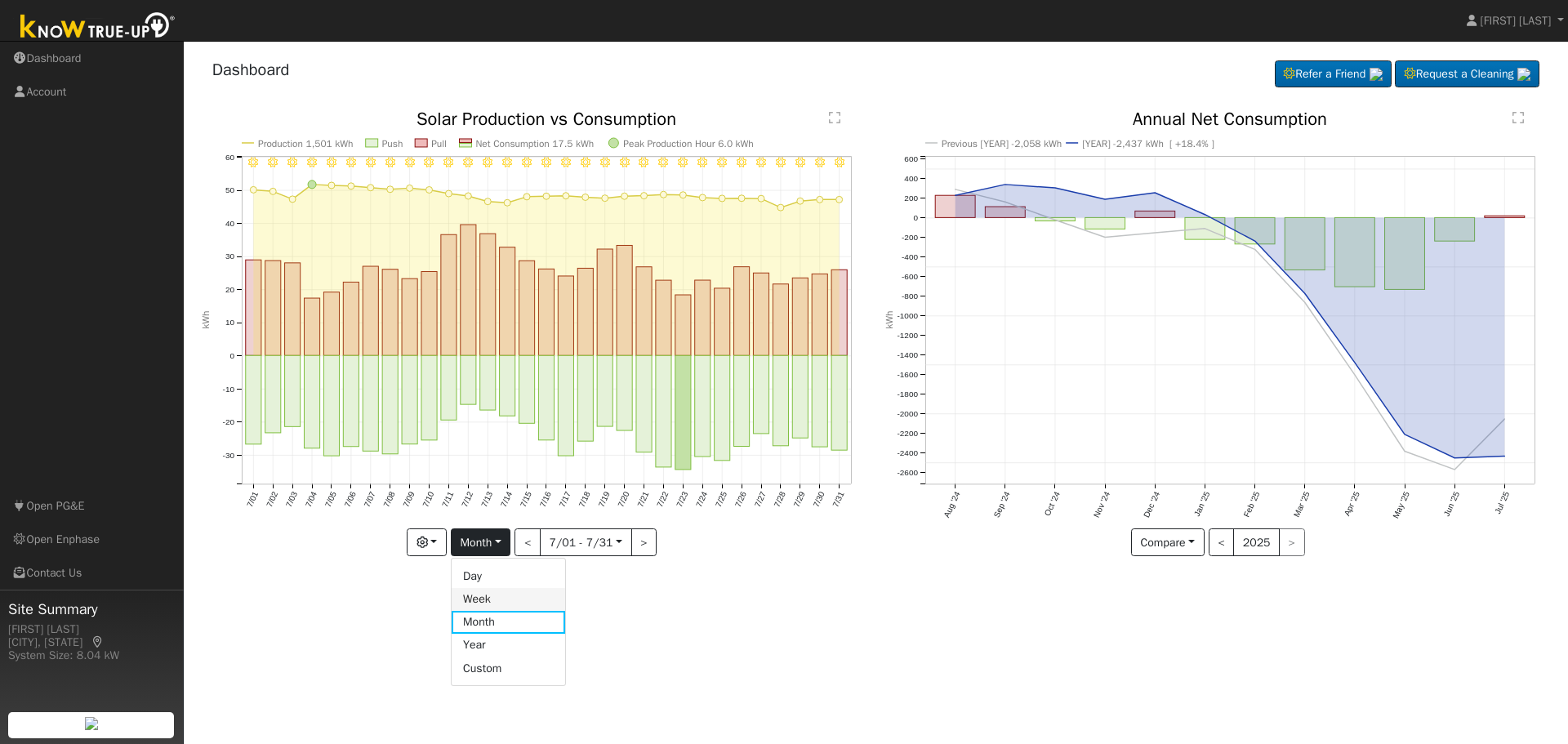 click on "Week" at bounding box center (508, 599) 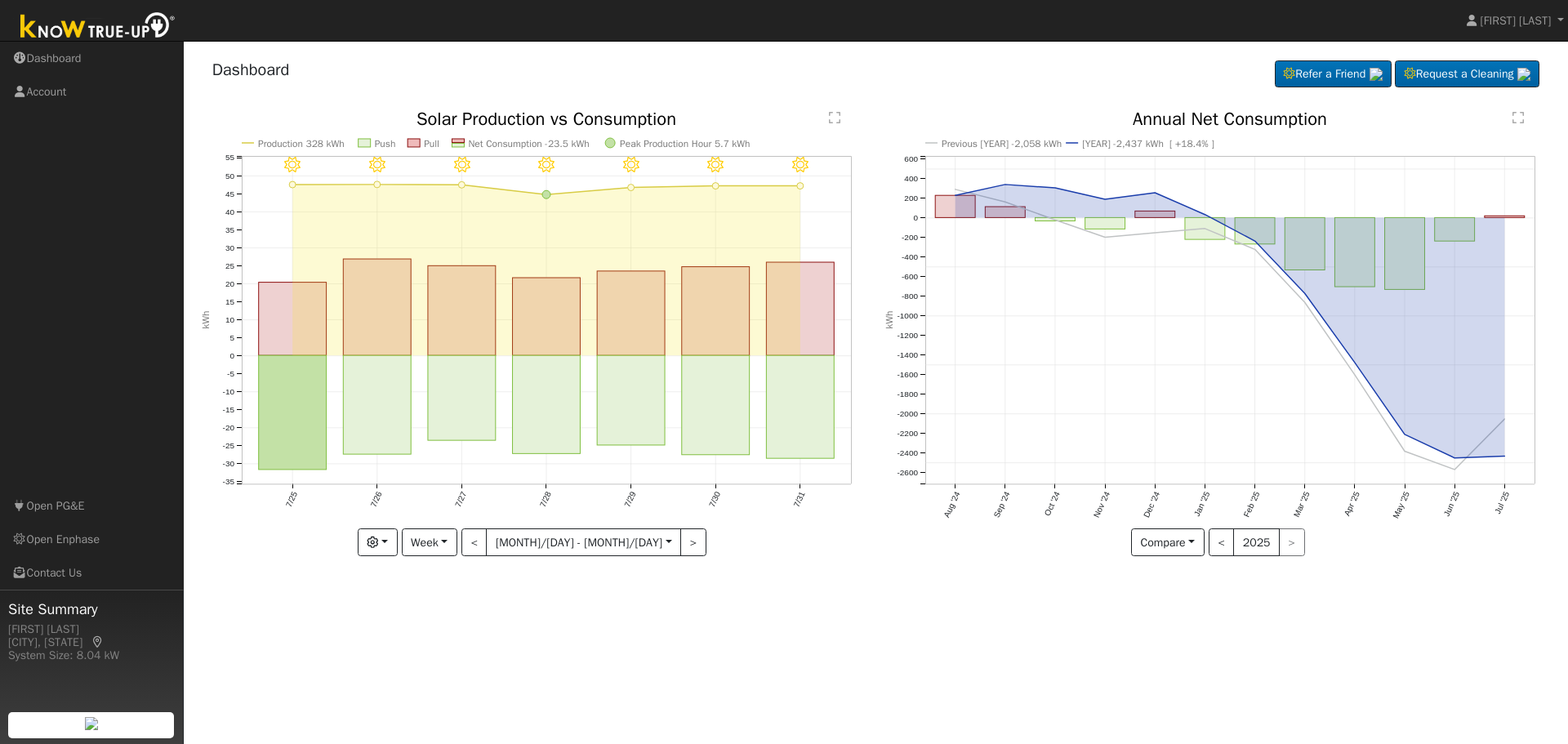 click on "User Profile First name Last name Email Email Notifications No Emails No Emails Weekly Emails Monthly Emails Cancel Save
Terms Of Service
Close
Dashboard
Refer a Friend" at bounding box center [875, 392] 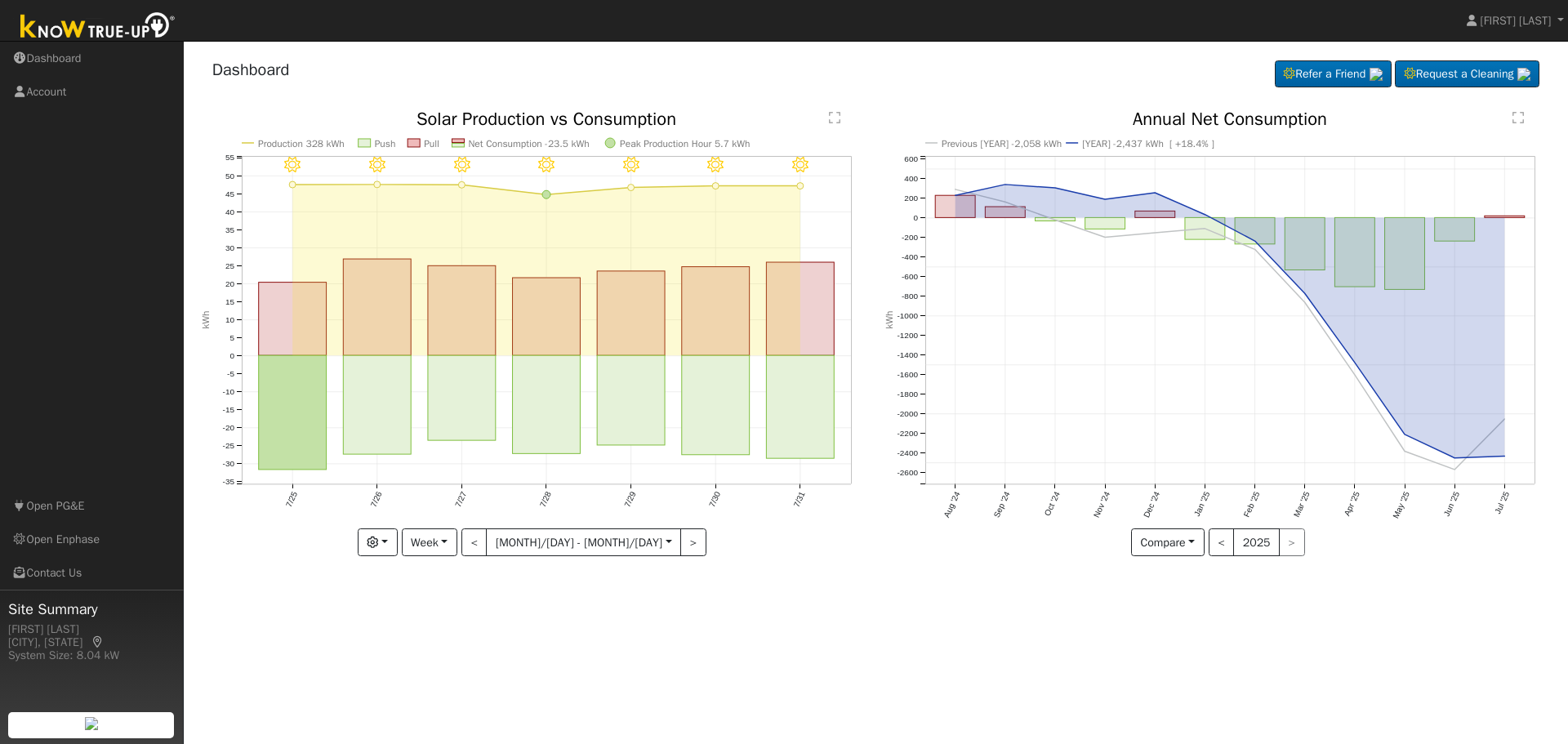 click on "Previous [YEAR] -2,058 kWh [YEAR] -2,437 kWh  [ +18.4% ] [MONTH] '[YEAR] [MONTH] '[YEAR] [MONTH] '[YEAR] [MONTH] '[YEAR] [MONTH] '[YEAR] [MONTH] '[YEAR] [MONTH] '[YEAR] [MONTH] '[YEAR] [MONTH] '[YEAR] [MONTH] '[YEAR] [MONTH] '[YEAR] [MONTH] '[YEAR] -2600 -2400 -2200 -2000 -1800 -1600 -1400 -1200 -1000 -800 -600 -400 -200 0 200 400 600  Annual Net Consumption kWh onclick="" onclick="" onclick="" onclick="" onclick="" onclick="" onclick="" onclick="" onclick="" onclick="" onclick="" onclick="" onclick="" onclick="" onclick="" onclick="" onclick="" onclick="" onclick="" onclick="" onclick="" onclick="" onclick="" onclick="" onclick="" onclick="" onclick="" onclick="" onclick="" onclick="" onclick="" onclick="" onclick="" onclick="" onclick="" onclick="" Compare Compare Previous Current Year  <  [YEAR] >" at bounding box center (1218, 345) 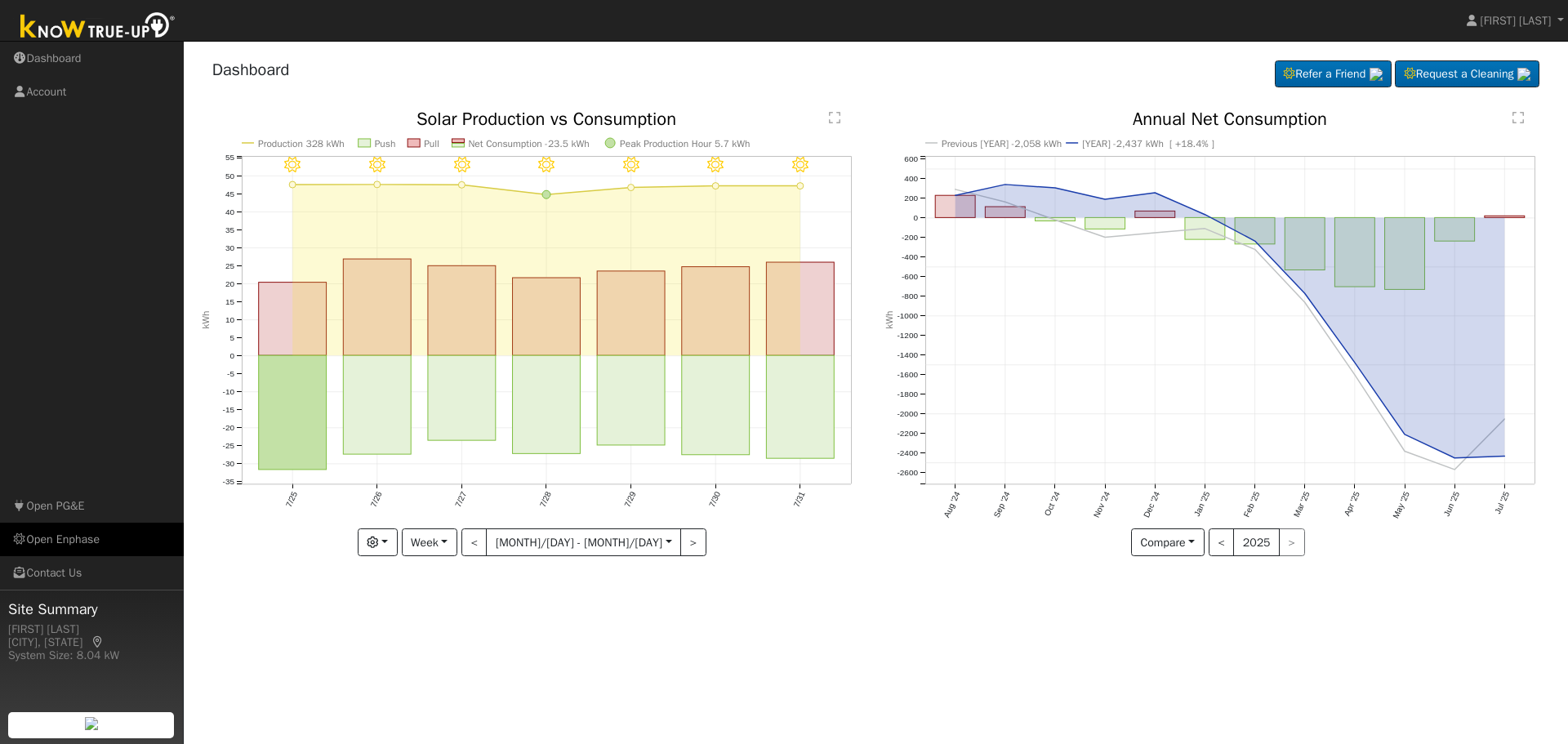 click on "Open Enphase" at bounding box center (91, 539) 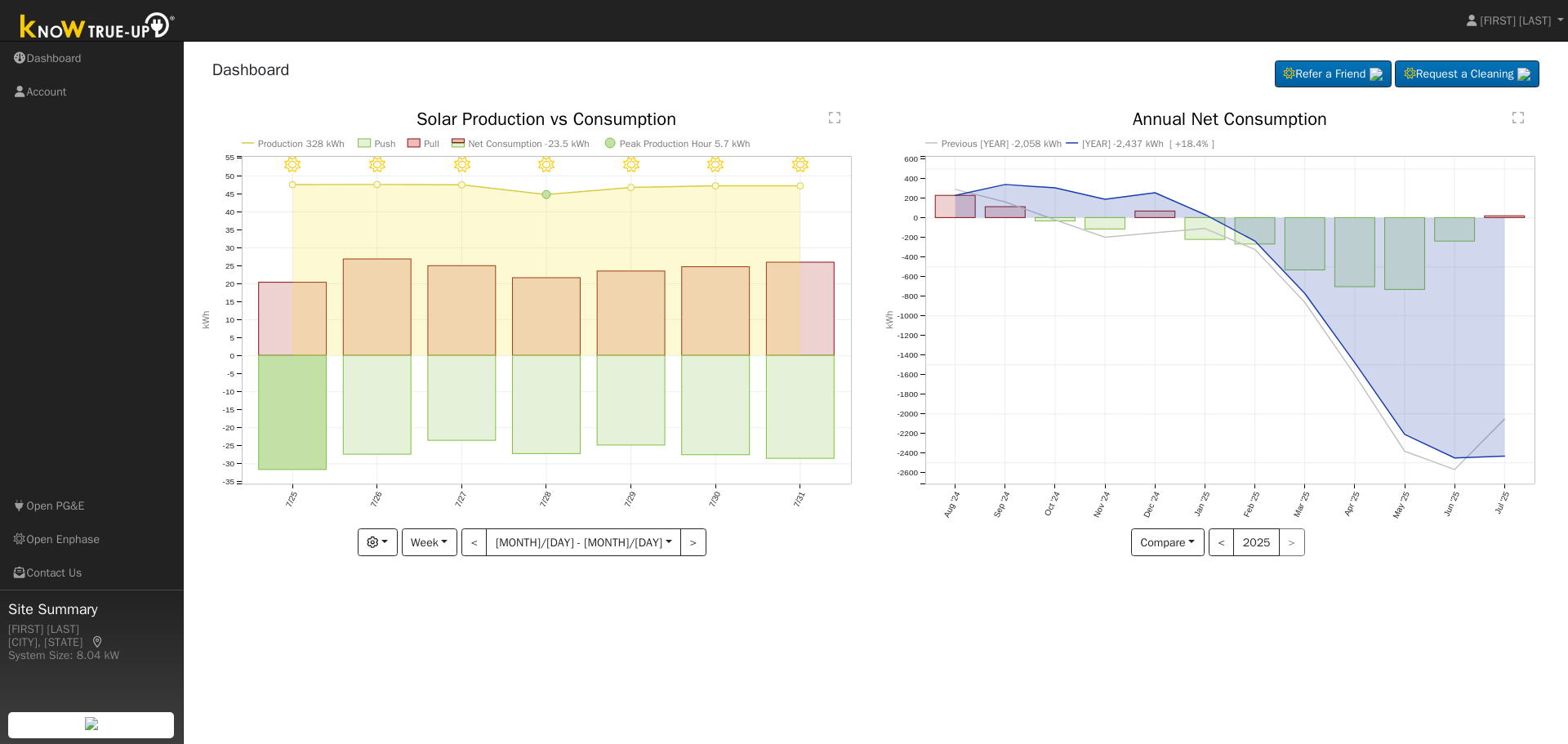 click on "Previous [YEAR] -2,058 kWh [YEAR] -2,437 kWh  [ +18.4% ] [MONTH] '[YEAR] [MONTH] '[YEAR] [MONTH] '[YEAR] [MONTH] '[YEAR] [MONTH] '[YEAR] [MONTH] '[YEAR] [MONTH] '[YEAR] [MONTH] '[YEAR] [MONTH] '[YEAR] [MONTH] '[YEAR] [MONTH] '[YEAR] [MONTH] '[YEAR] -2600 -2400 -2200 -2000 -1800 -1600 -1400 -1200 -1000 -800 -600 -400 -200 0 200 400 600  Annual Net Consumption kWh onclick="" onclick="" onclick="" onclick="" onclick="" onclick="" onclick="" onclick="" onclick="" onclick="" onclick="" onclick="" onclick="" onclick="" onclick="" onclick="" onclick="" onclick="" onclick="" onclick="" onclick="" onclick="" onclick="" onclick="" onclick="" onclick="" onclick="" onclick="" onclick="" onclick="" onclick="" onclick="" onclick="" onclick="" onclick="" onclick="" Compare Compare Previous Current Year  <  [YEAR] >" at bounding box center (1218, 345) 